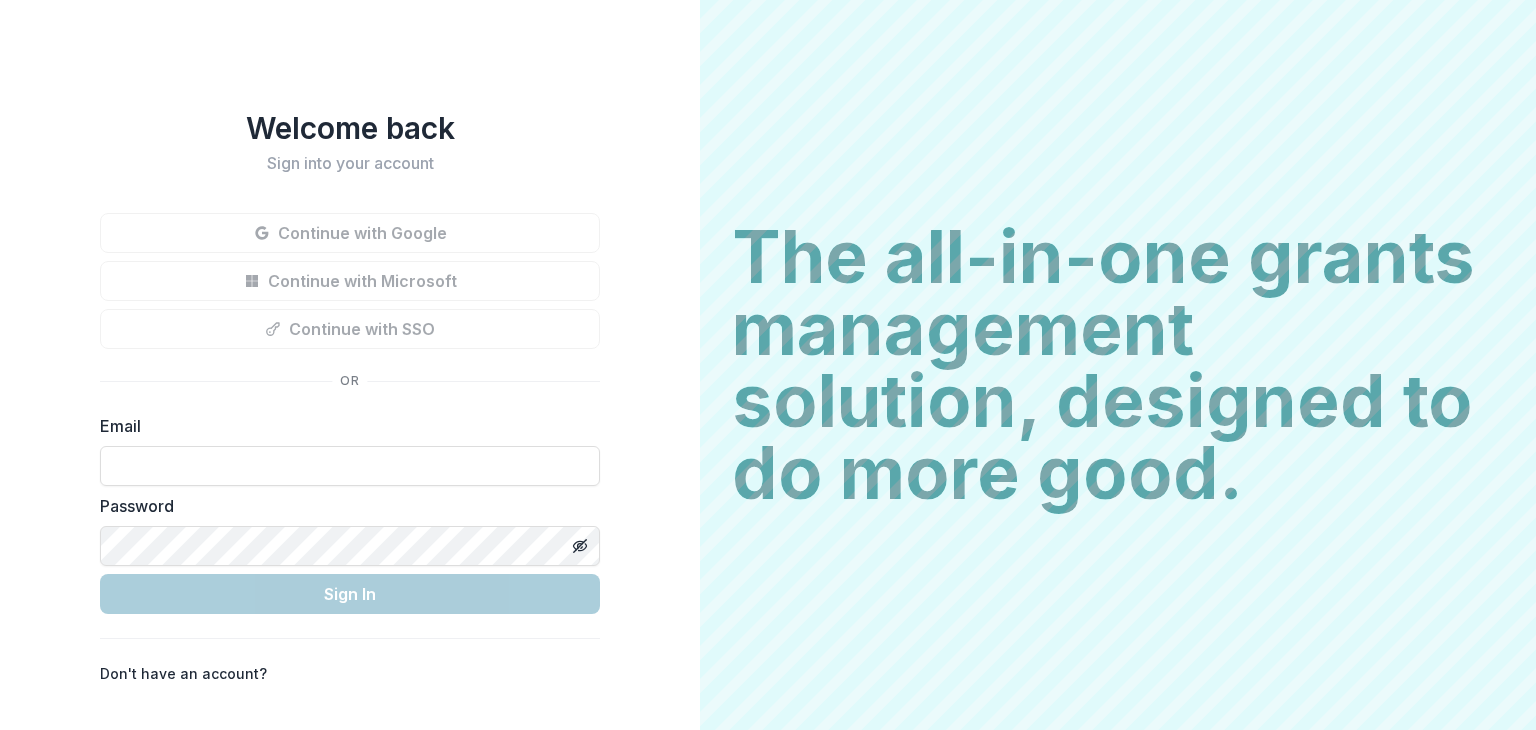 scroll, scrollTop: 0, scrollLeft: 0, axis: both 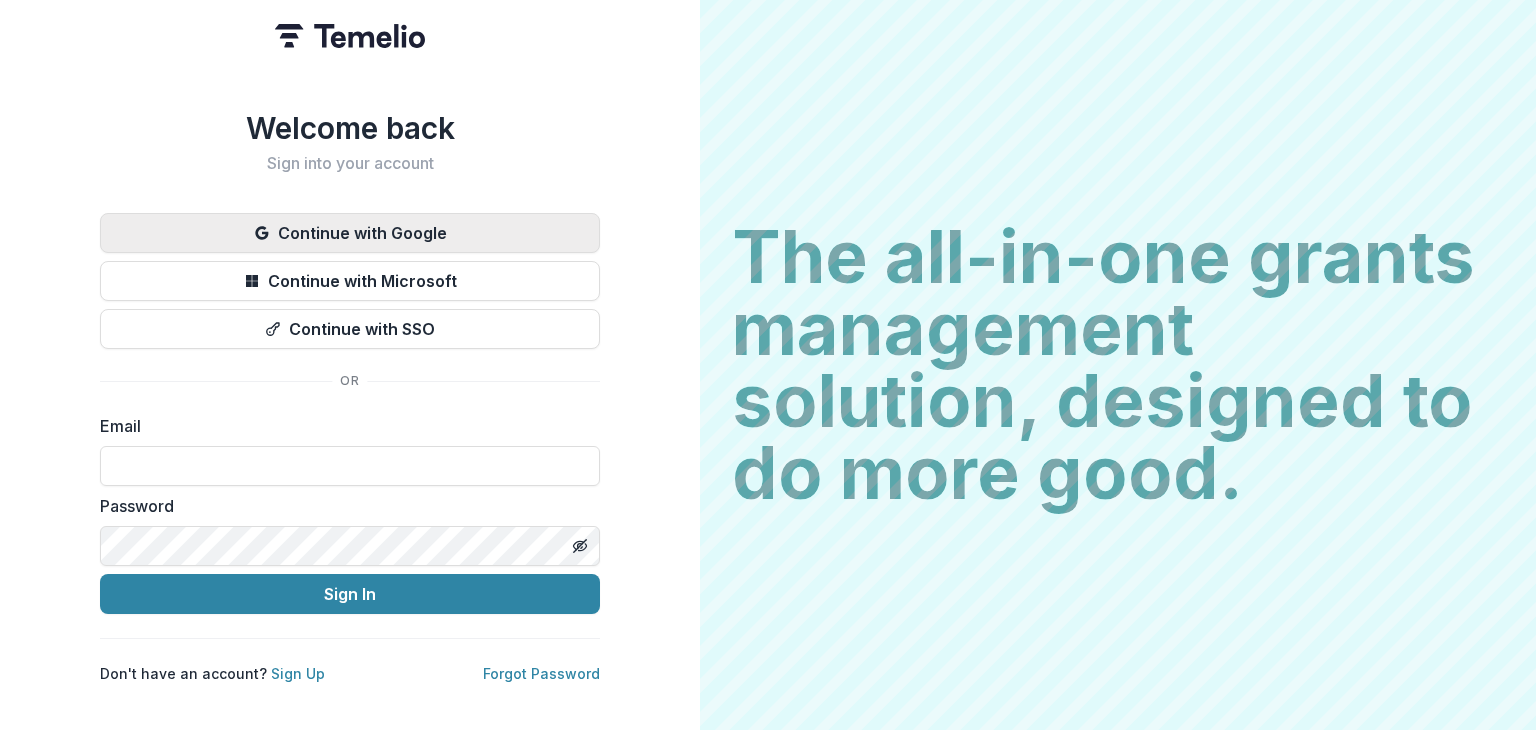 click on "Continue with Google" at bounding box center (350, 233) 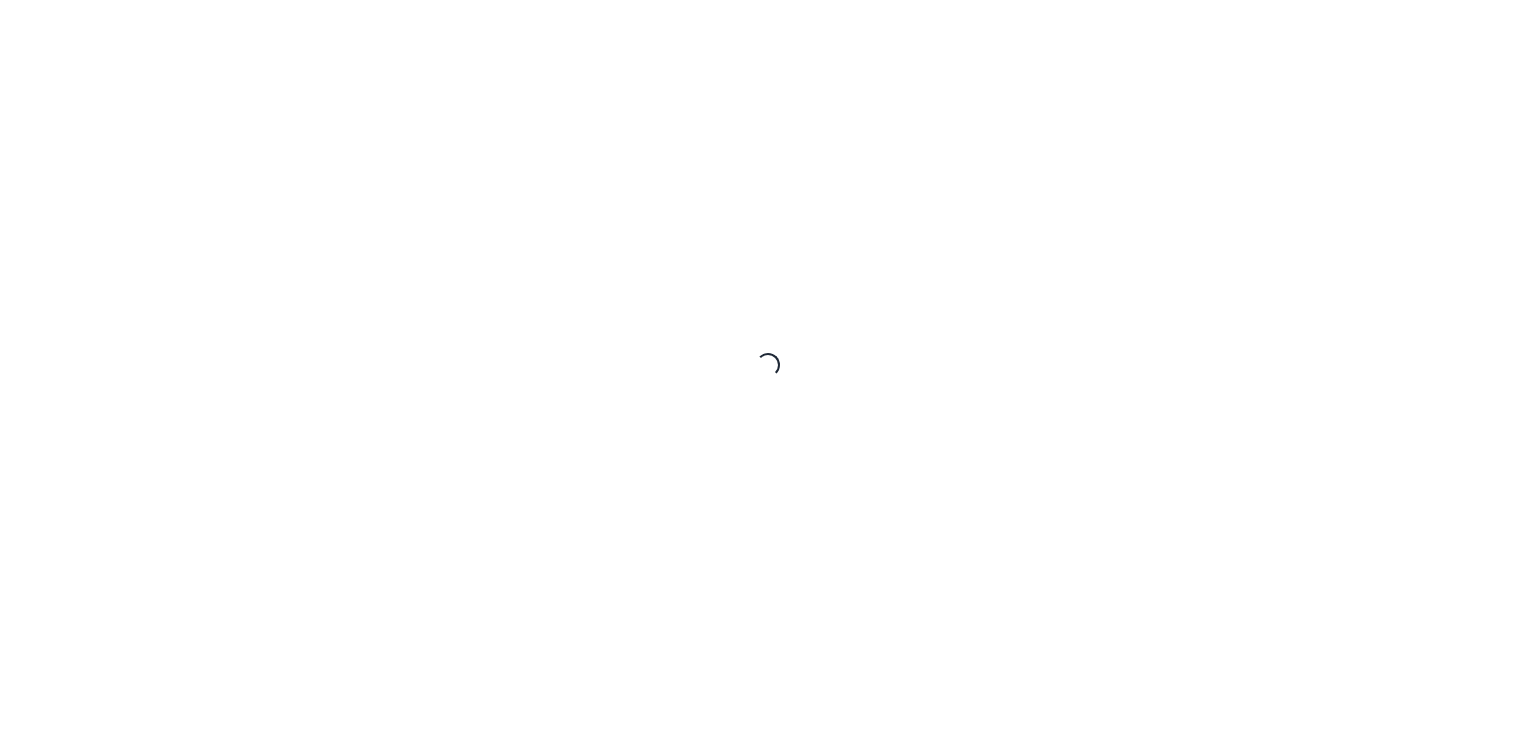 scroll, scrollTop: 0, scrollLeft: 0, axis: both 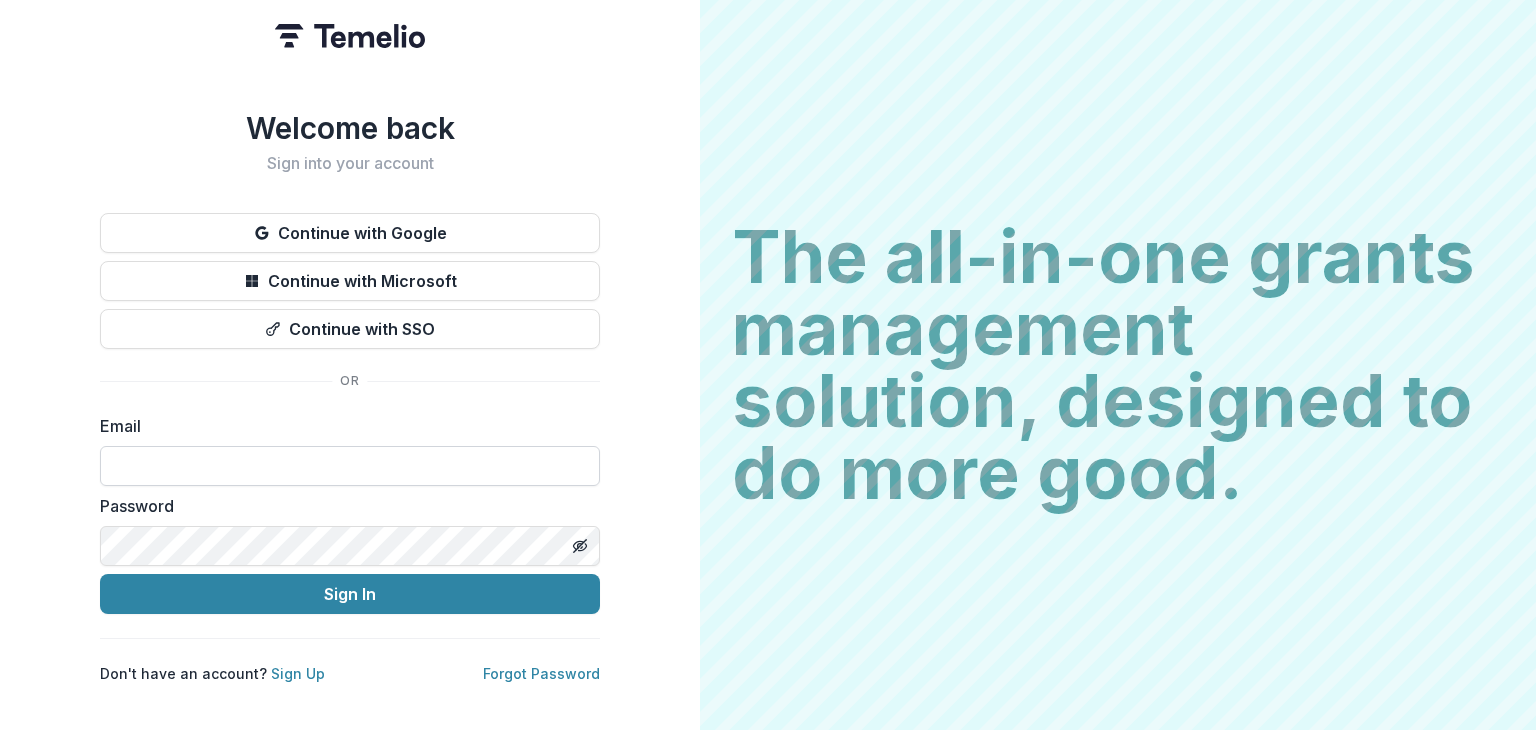click at bounding box center (350, 466) 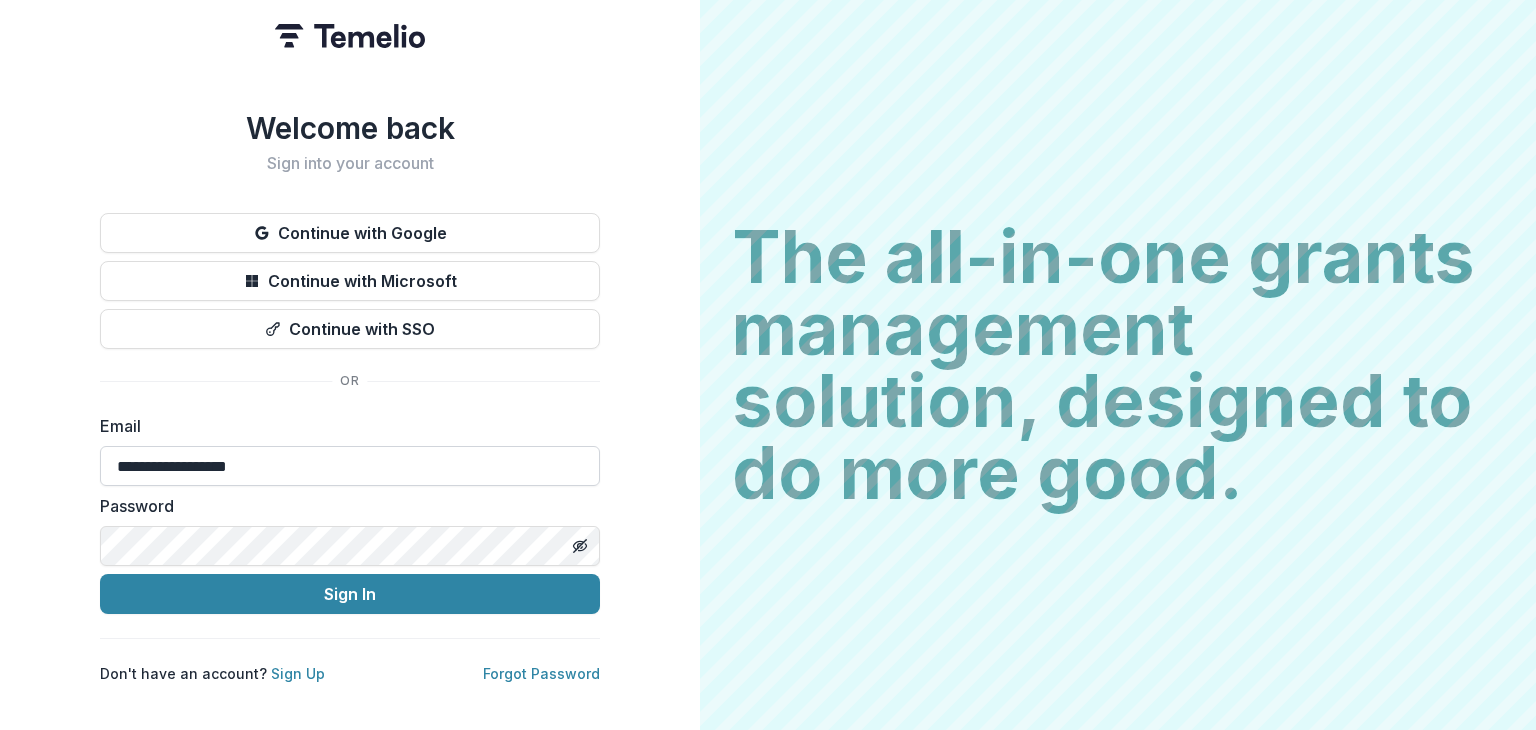 type on "**********" 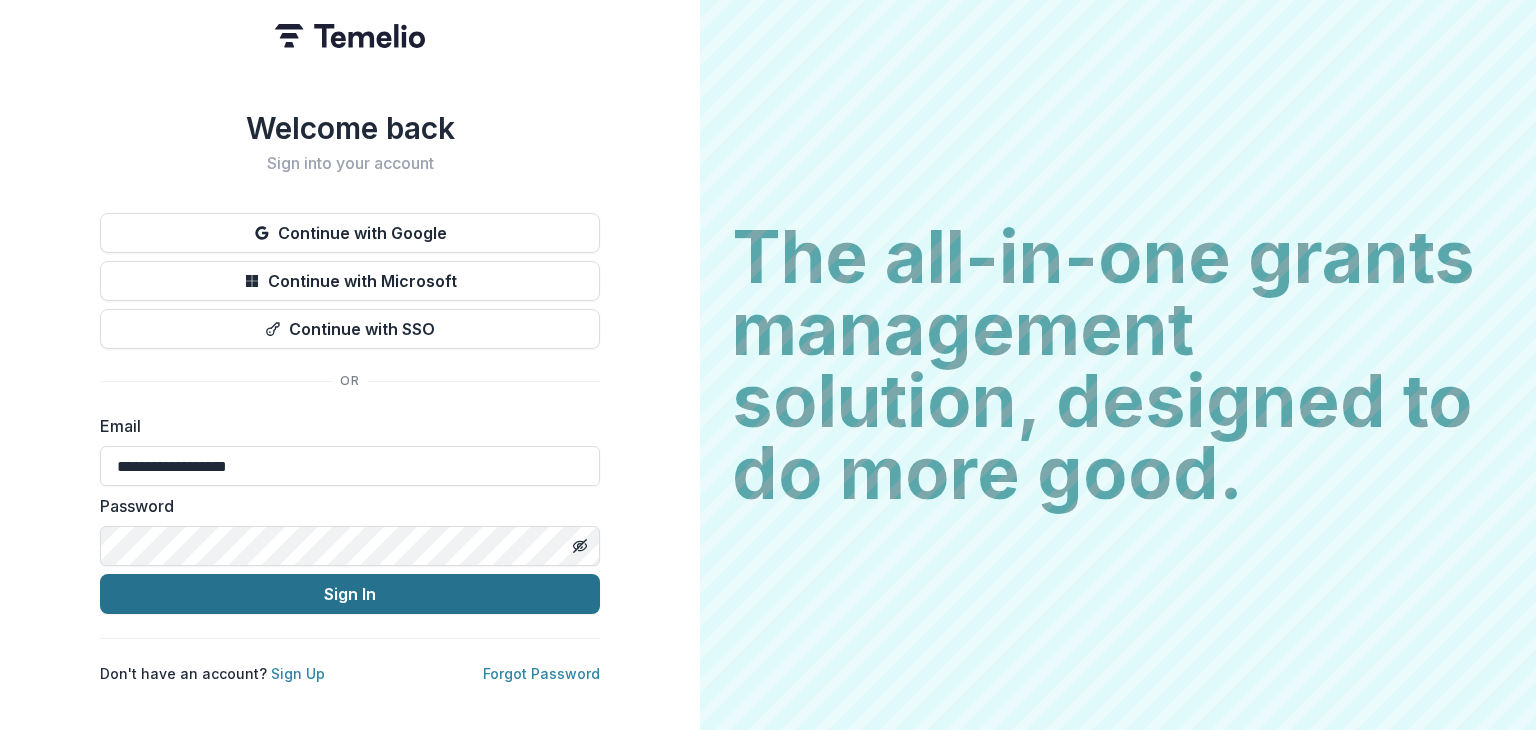 click on "Sign In" at bounding box center (350, 594) 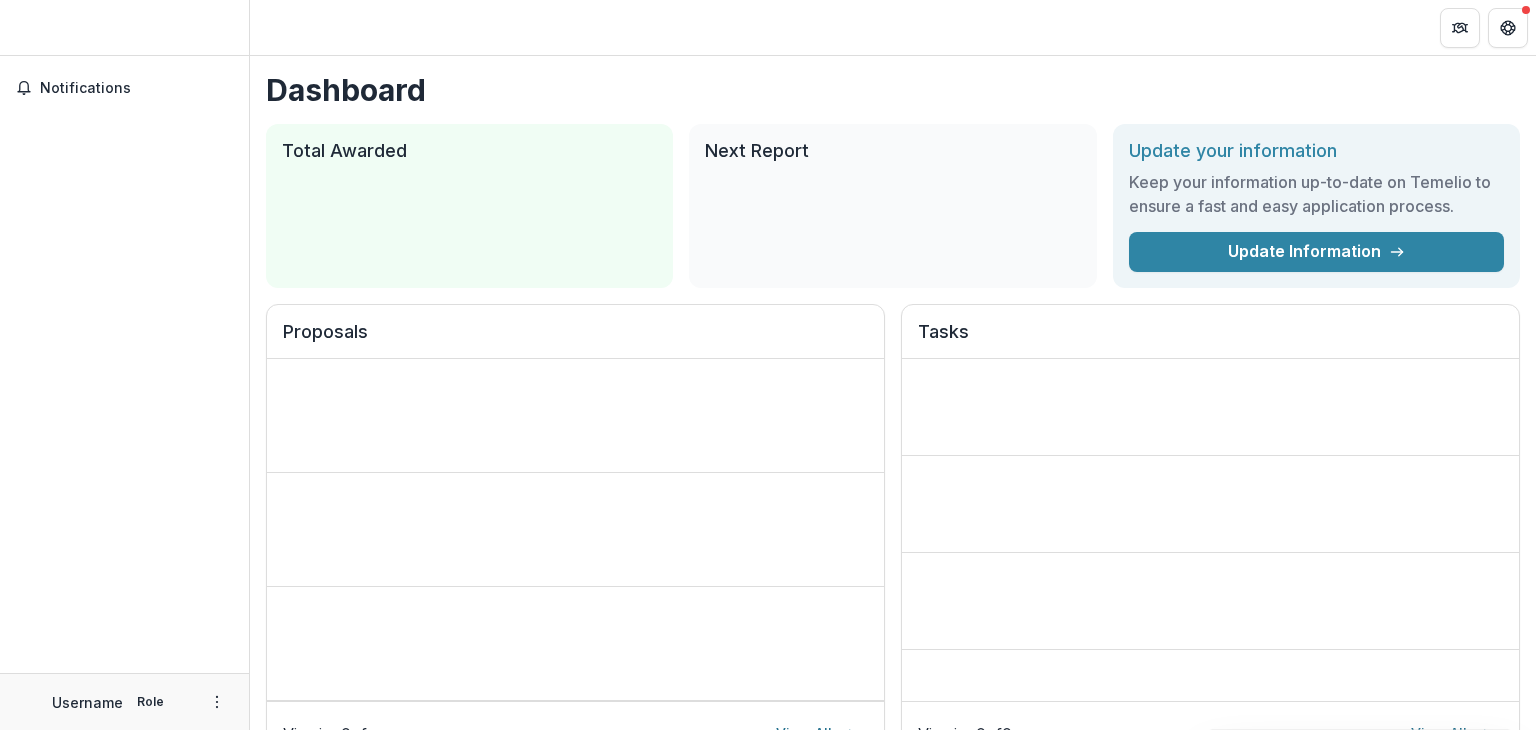 scroll, scrollTop: 0, scrollLeft: 0, axis: both 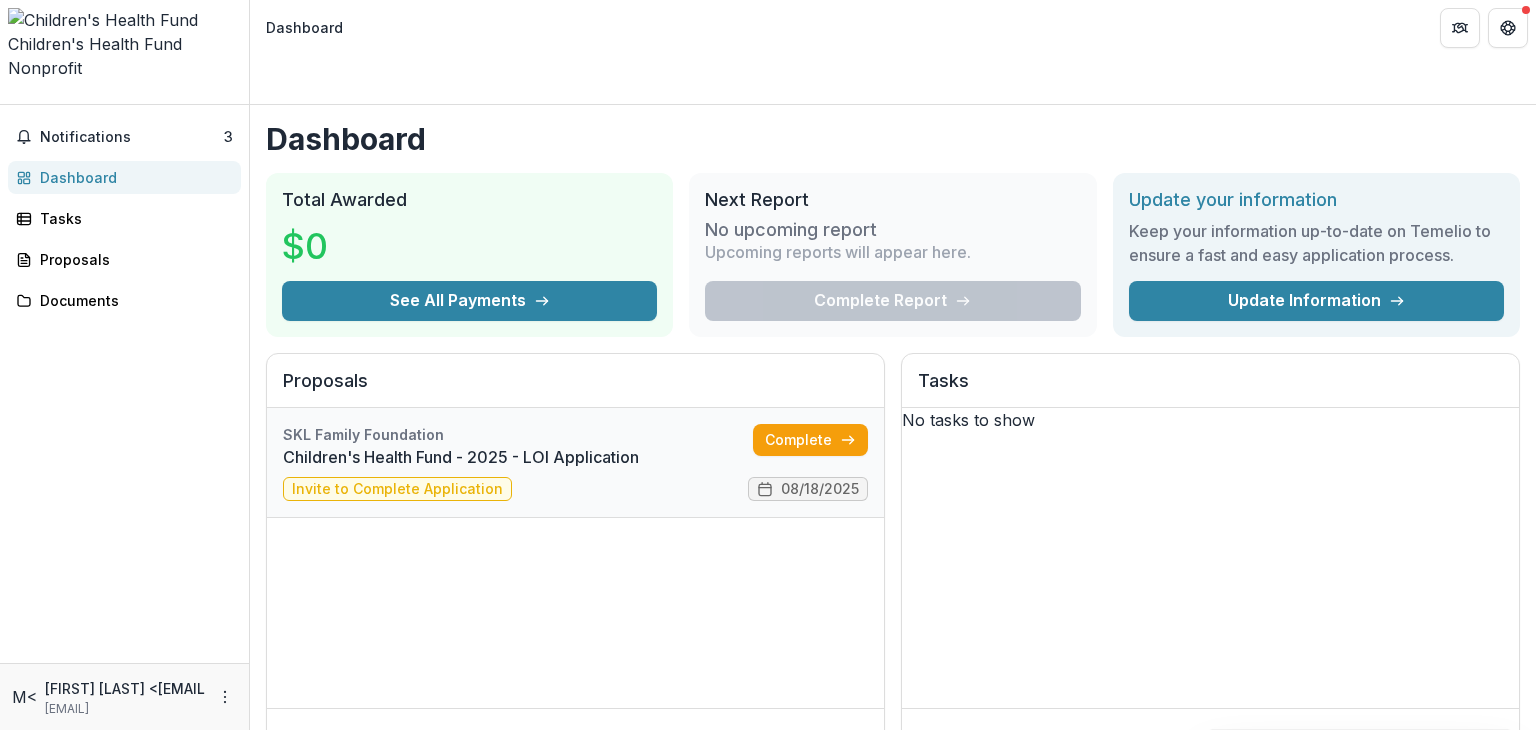 click on "Children's Health Fund - 2025 - LOI Application" at bounding box center (518, 457) 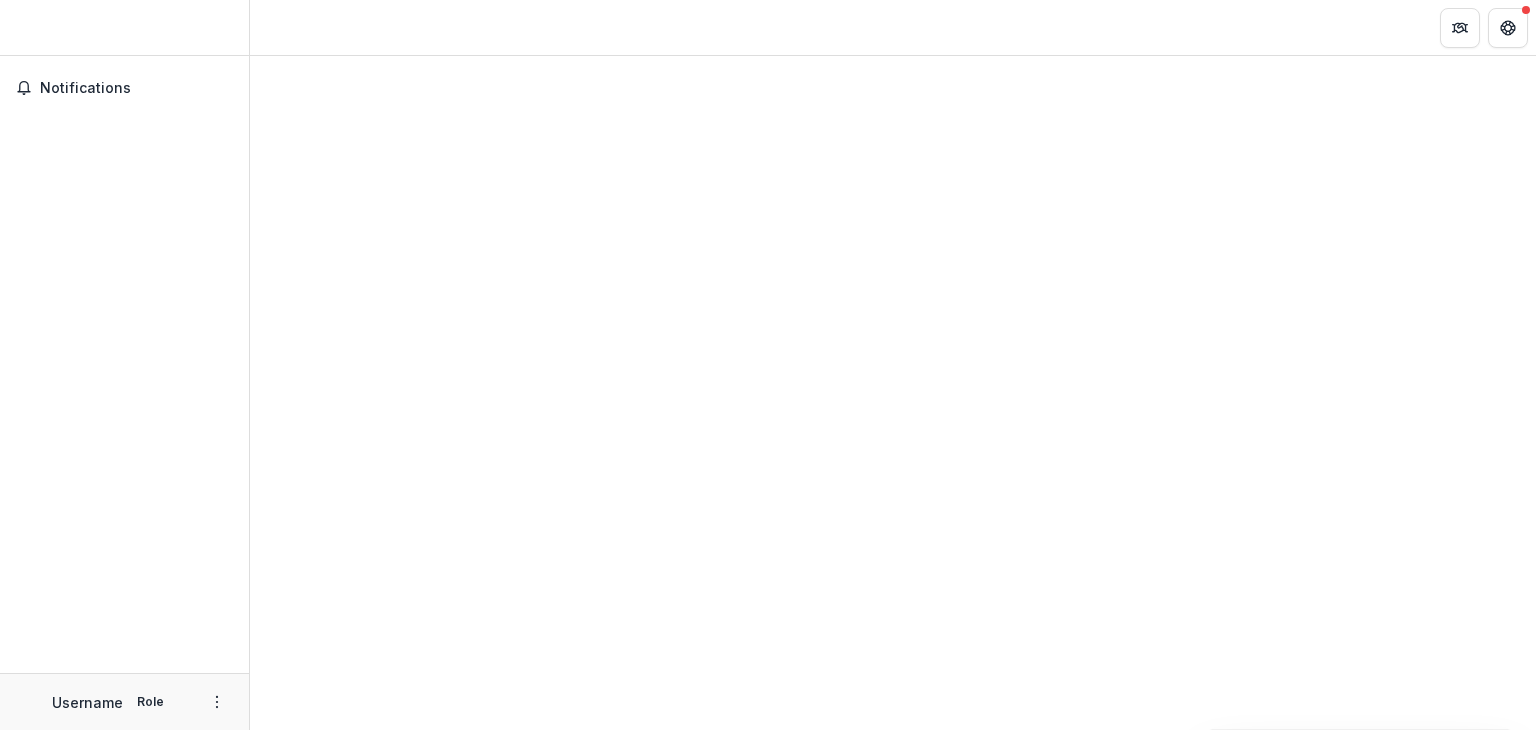 scroll, scrollTop: 0, scrollLeft: 0, axis: both 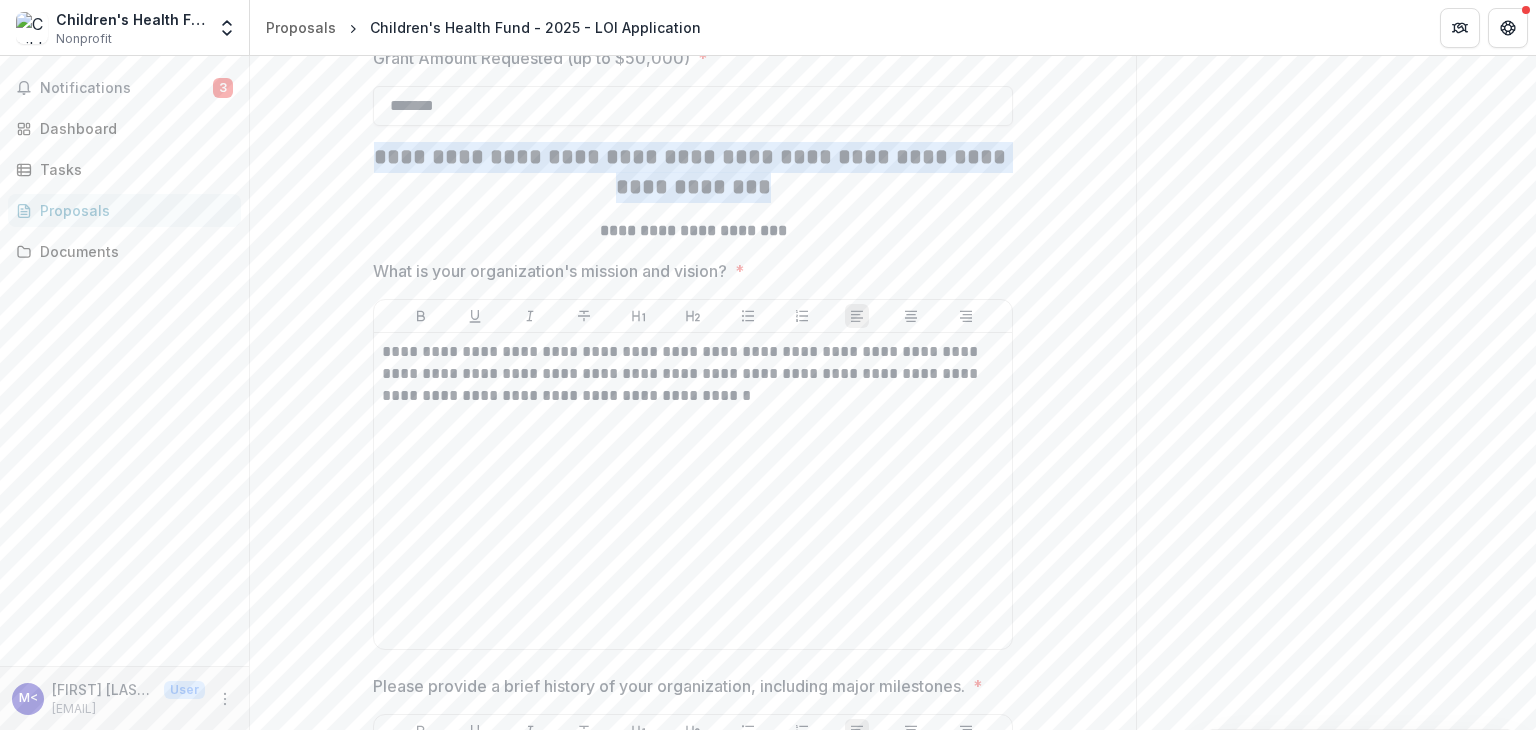 drag, startPoint x: 405, startPoint y: 150, endPoint x: 840, endPoint y: 197, distance: 437.5317 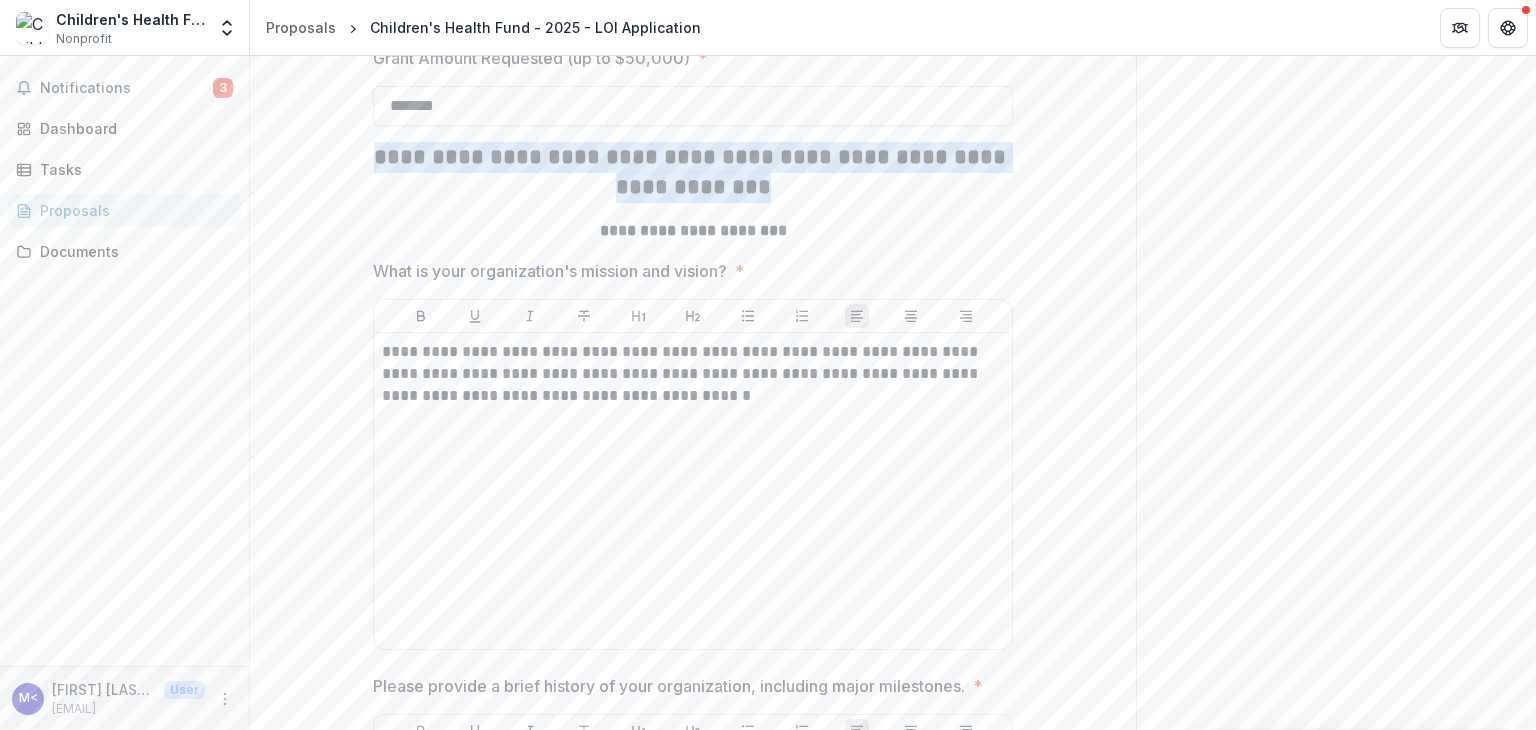 click on "**********" at bounding box center (693, 173) 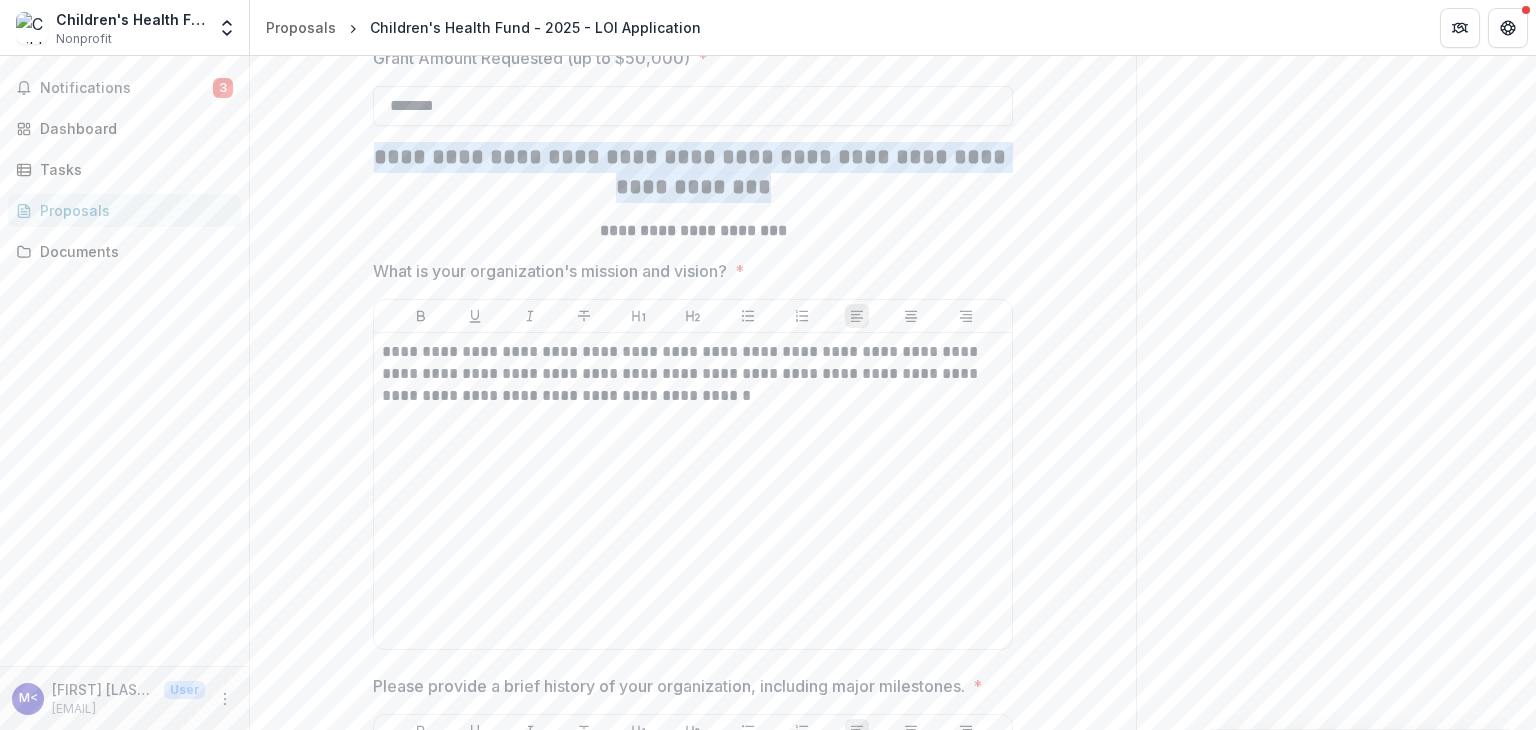 copy on "**********" 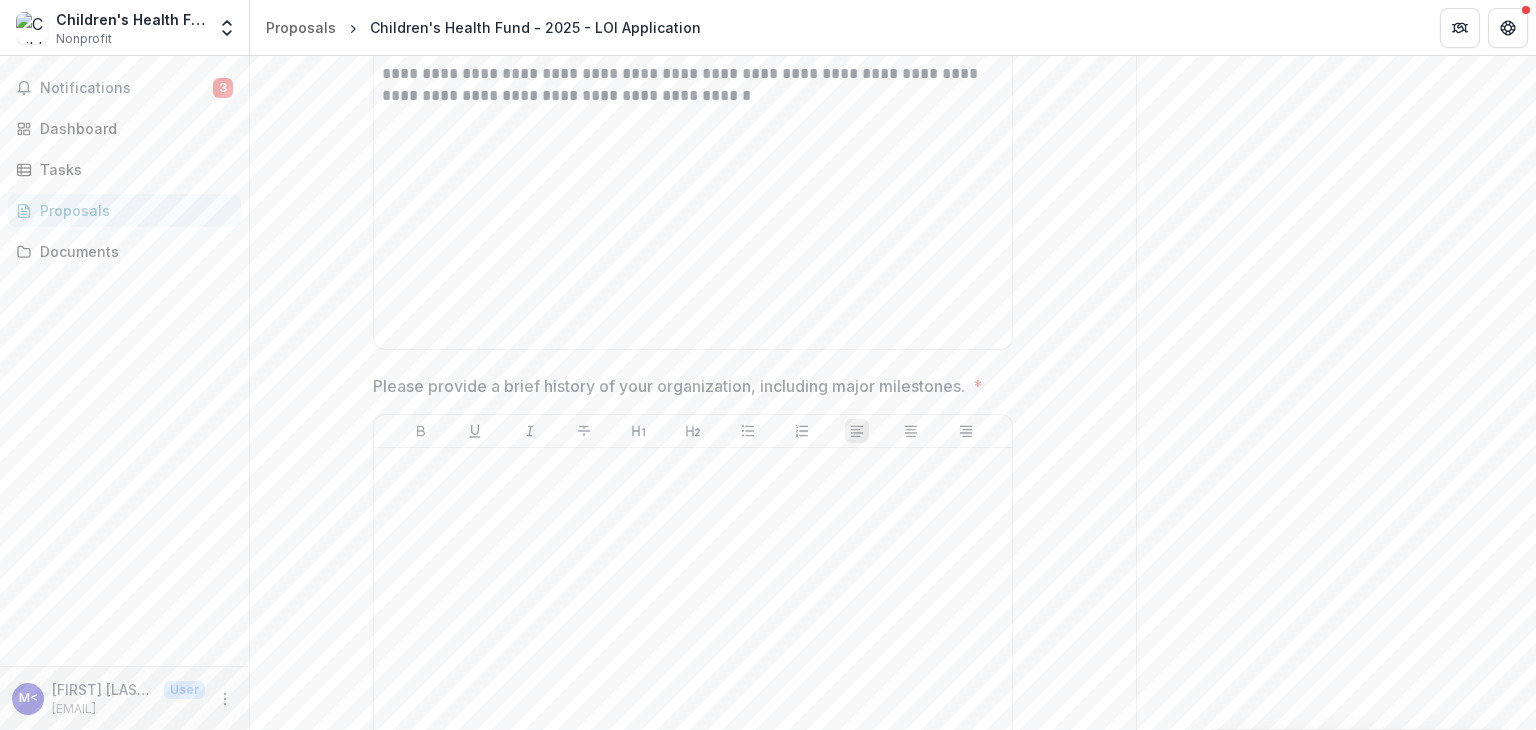 scroll, scrollTop: 1600, scrollLeft: 0, axis: vertical 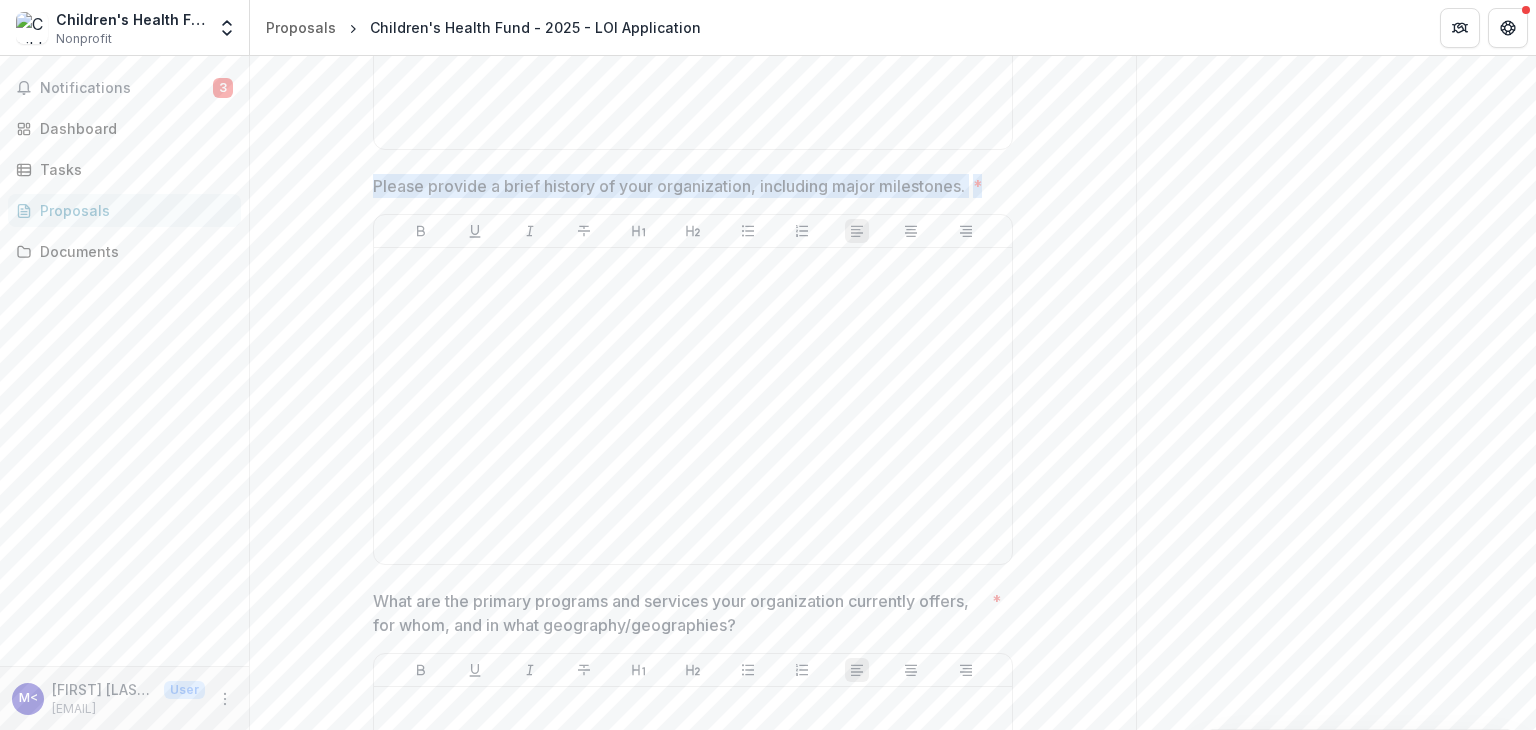 drag, startPoint x: 370, startPoint y: 182, endPoint x: 1036, endPoint y: 181, distance: 666.00073 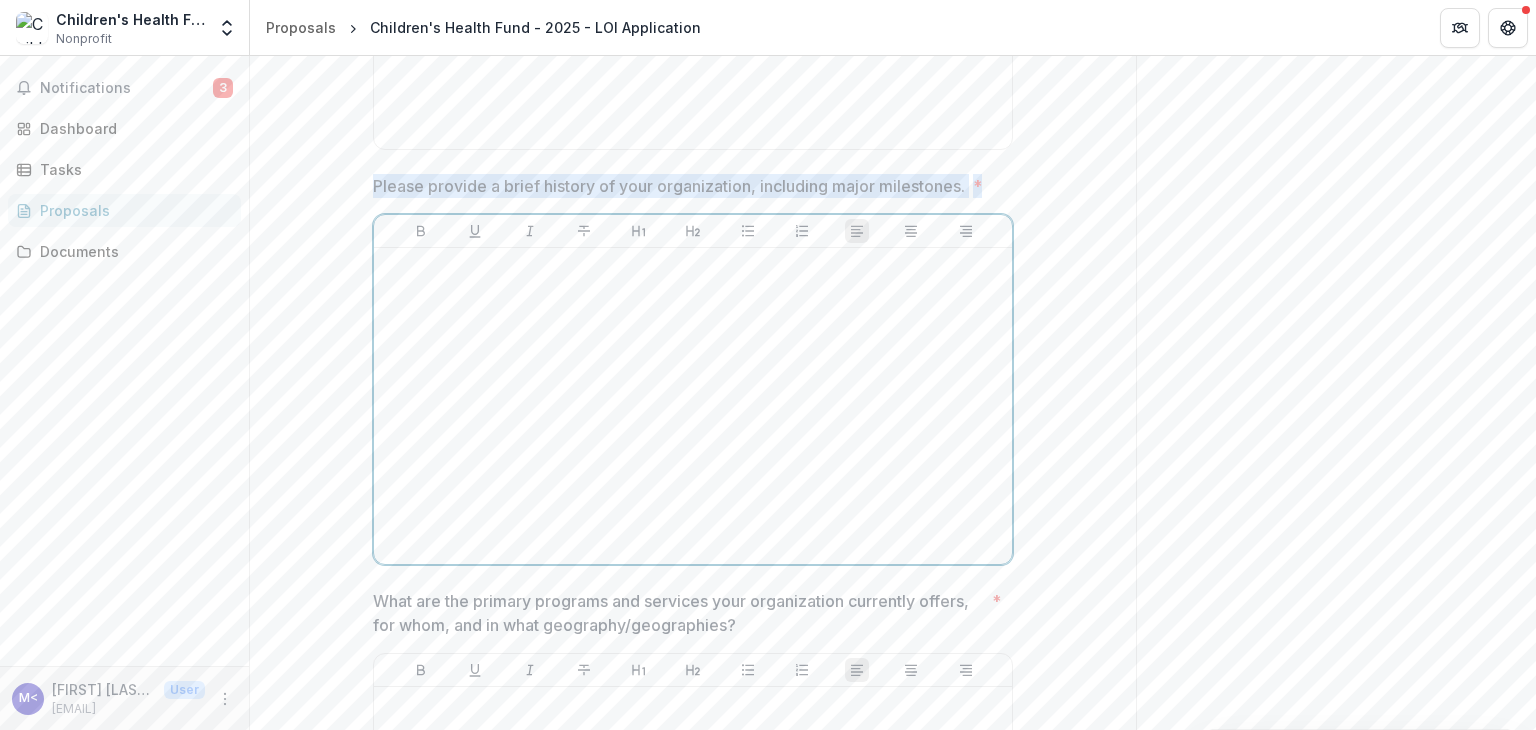 click at bounding box center (693, 406) 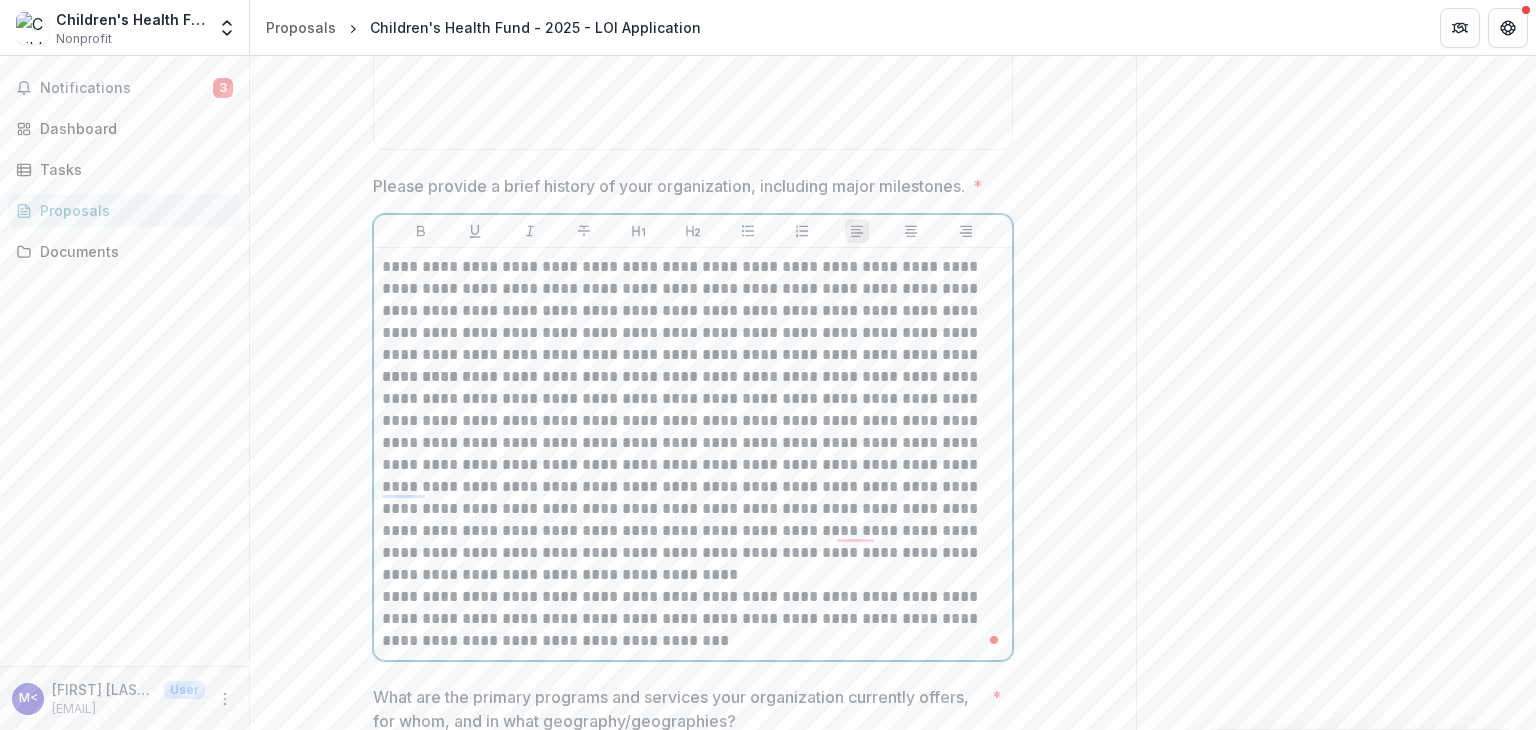 click on "**********" at bounding box center (693, 311) 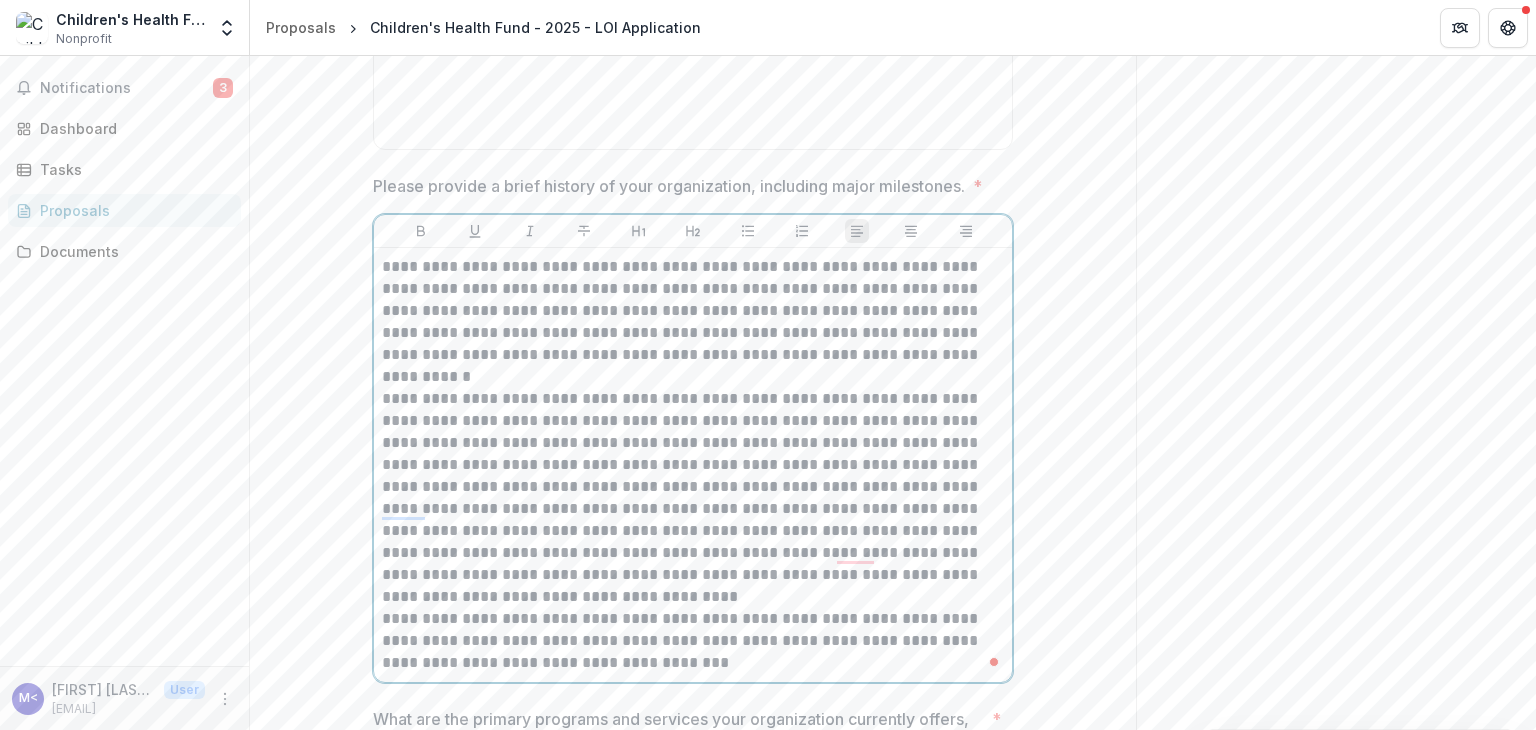click on "**********" at bounding box center [693, 443] 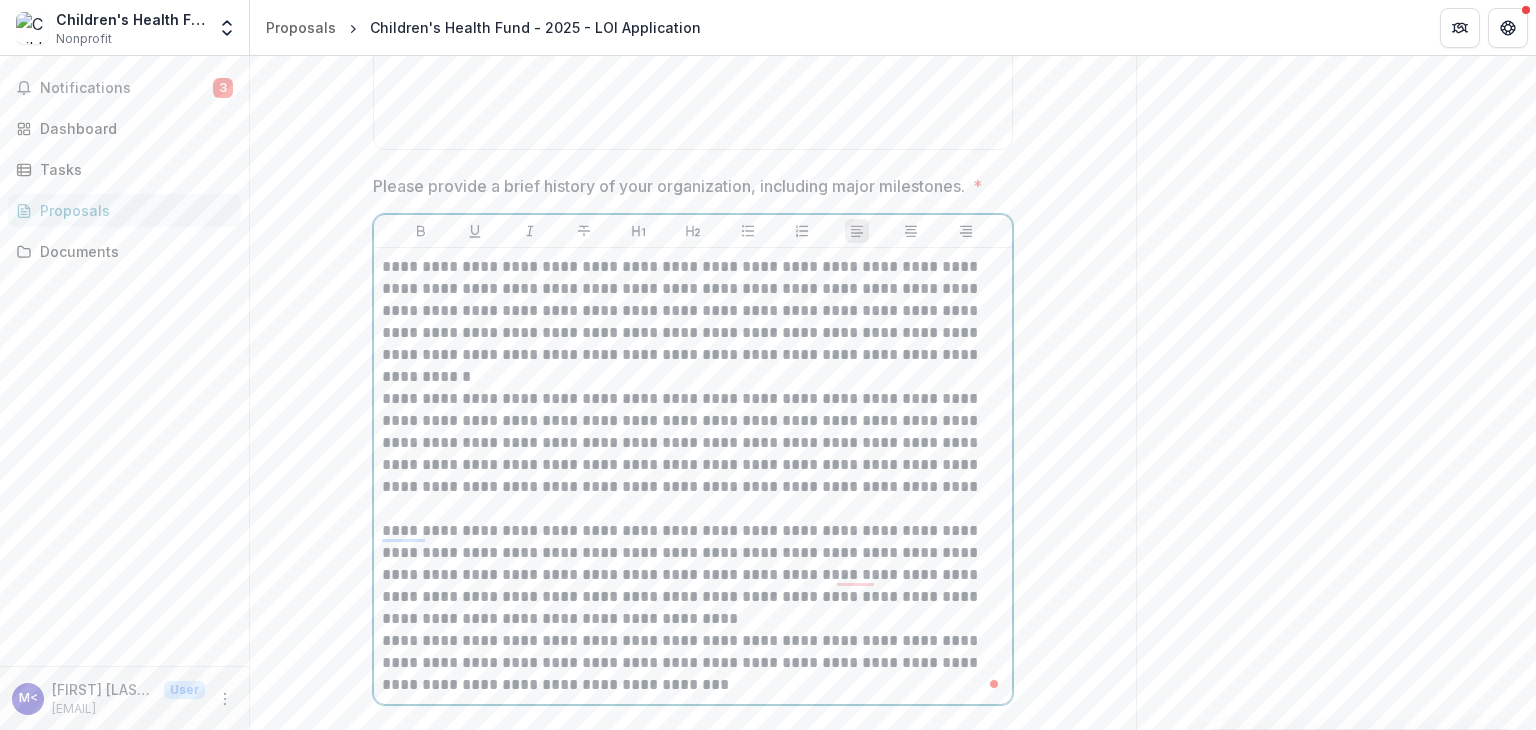 click on "**********" at bounding box center [693, 575] 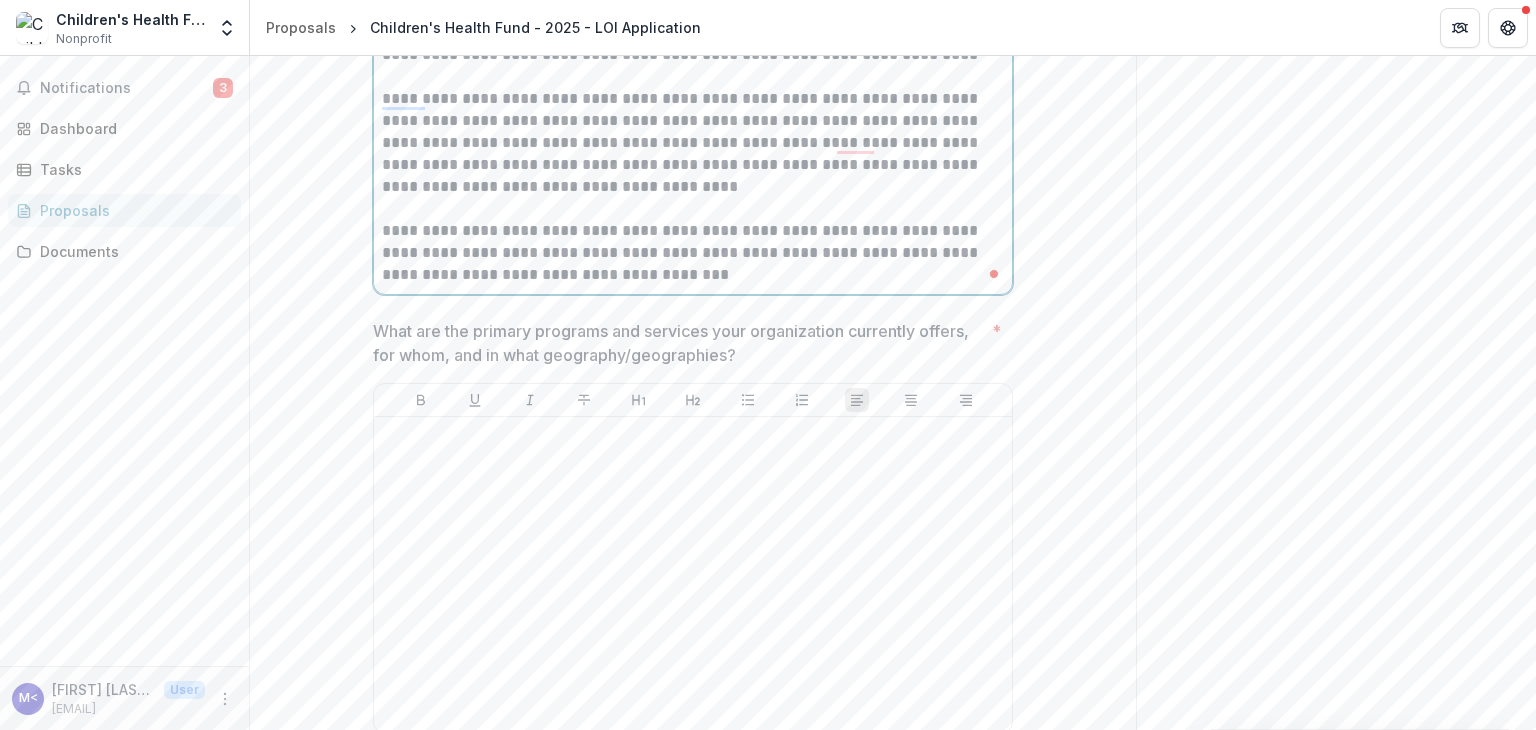 scroll, scrollTop: 2100, scrollLeft: 0, axis: vertical 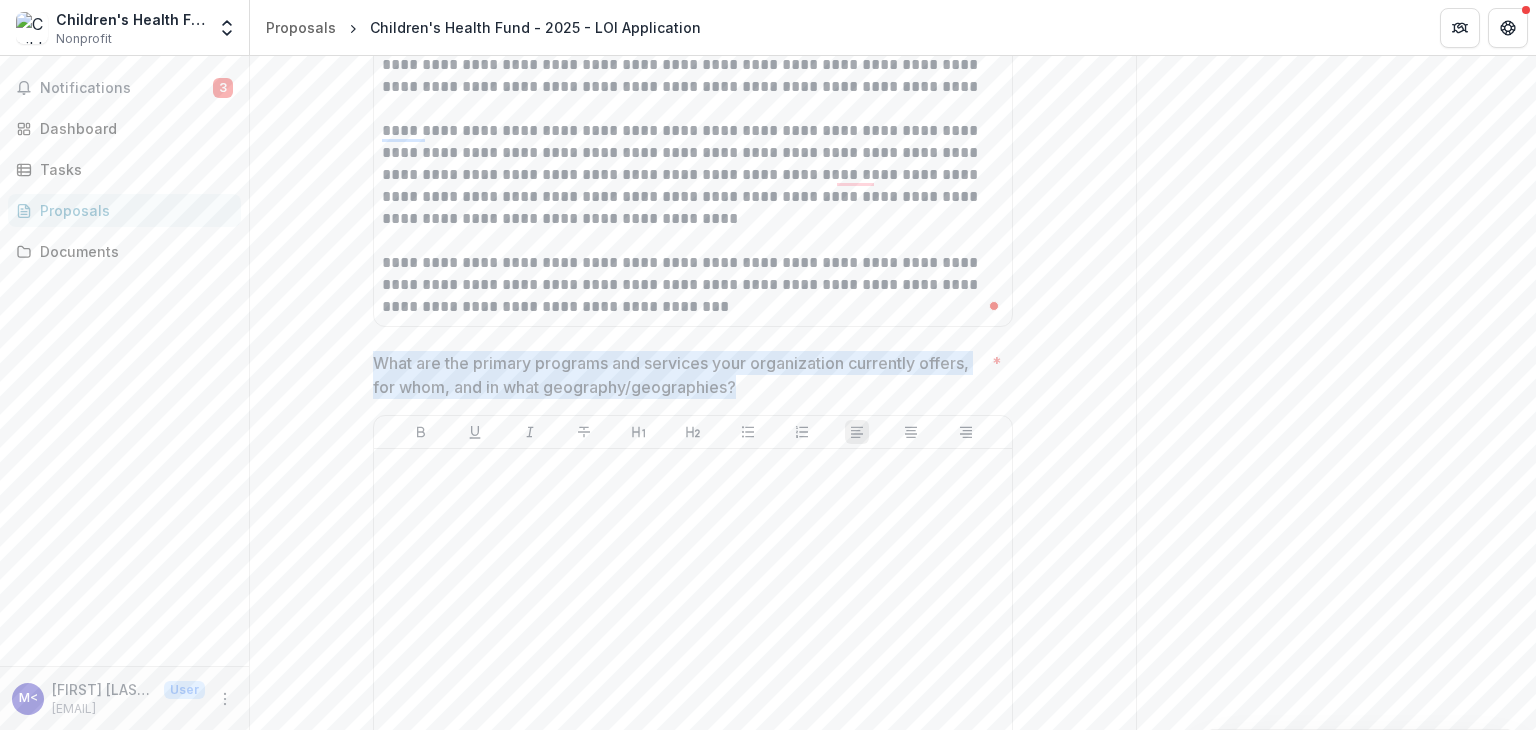 drag, startPoint x: 453, startPoint y: 365, endPoint x: 771, endPoint y: 389, distance: 318.9044 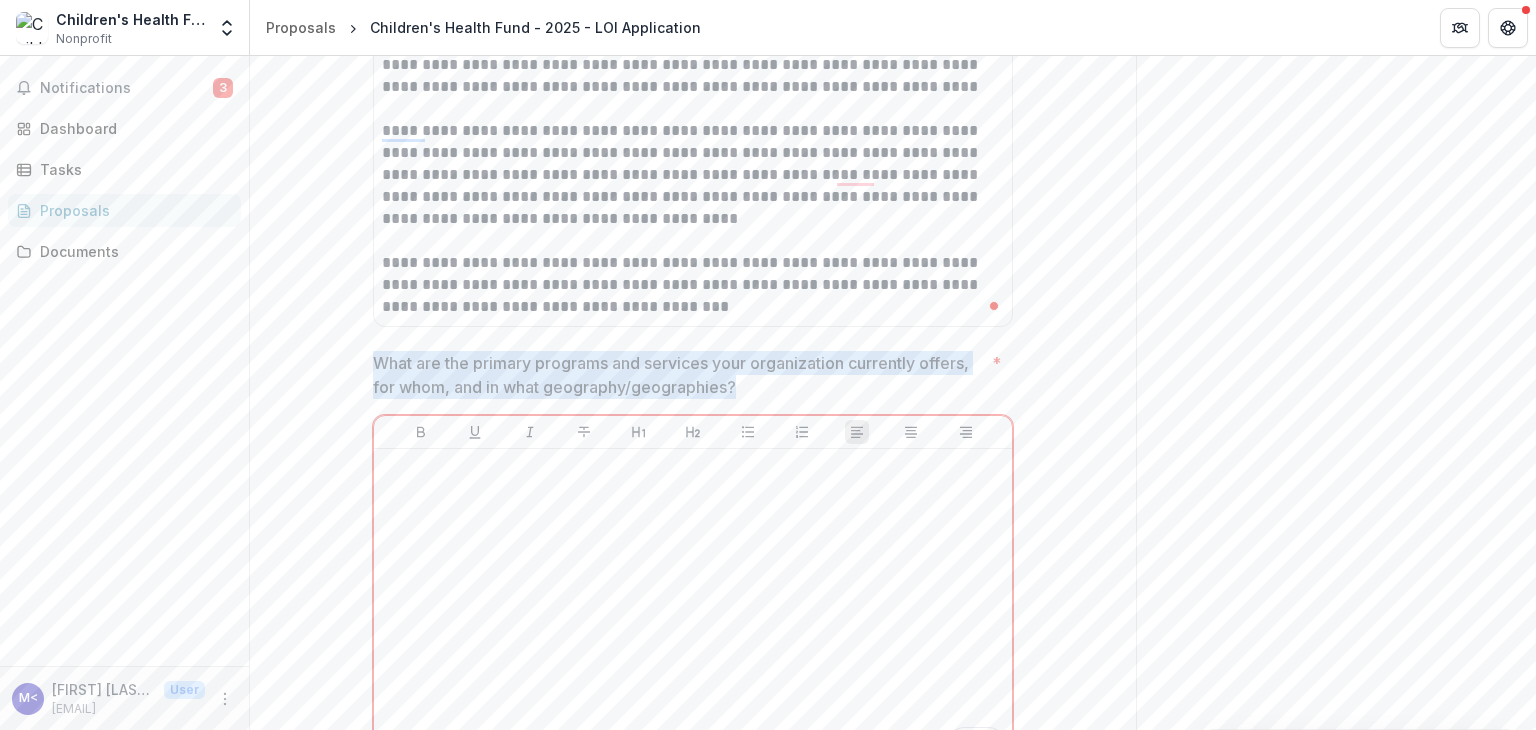 drag, startPoint x: 372, startPoint y: 361, endPoint x: 776, endPoint y: 389, distance: 404.96915 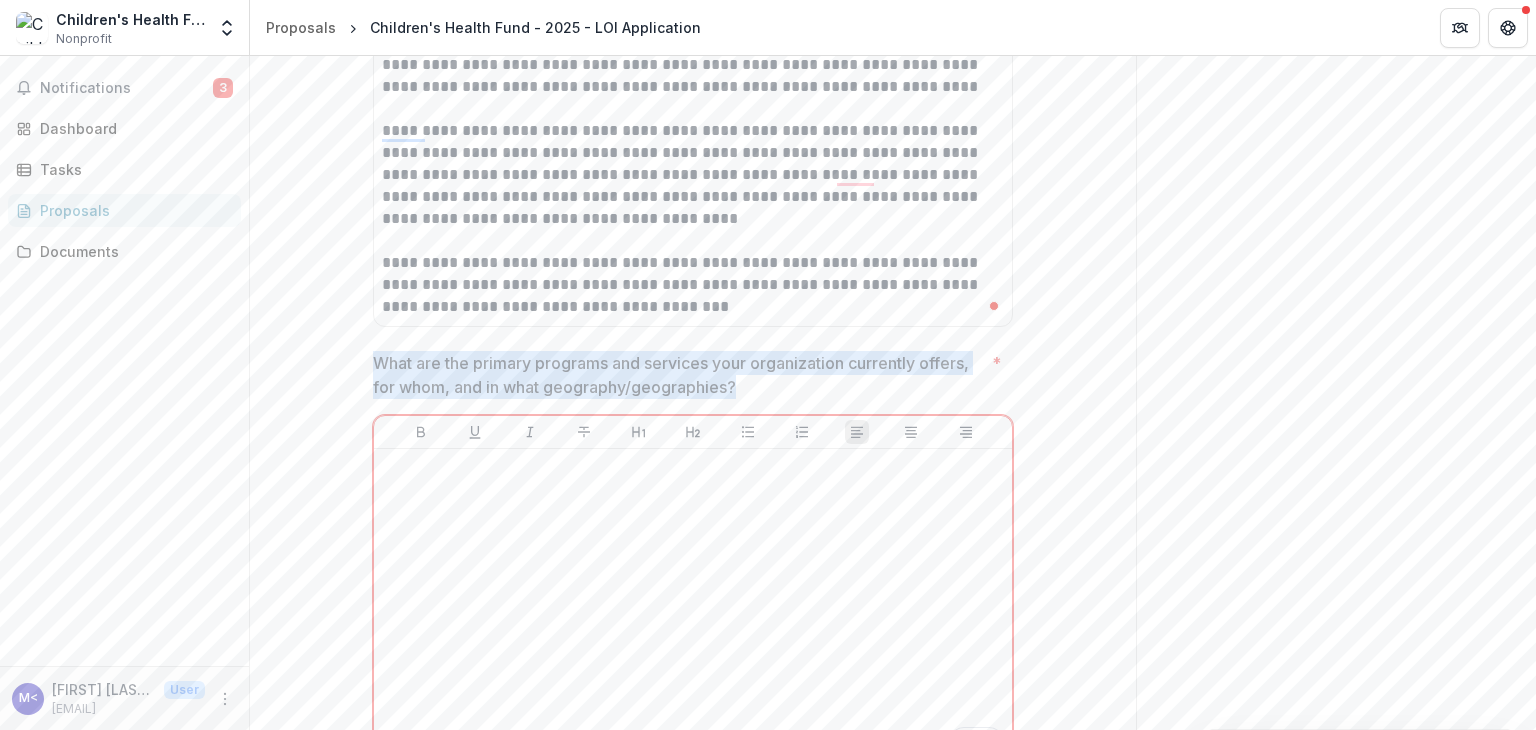 drag, startPoint x: 732, startPoint y: 381, endPoint x: 366, endPoint y: 369, distance: 366.19666 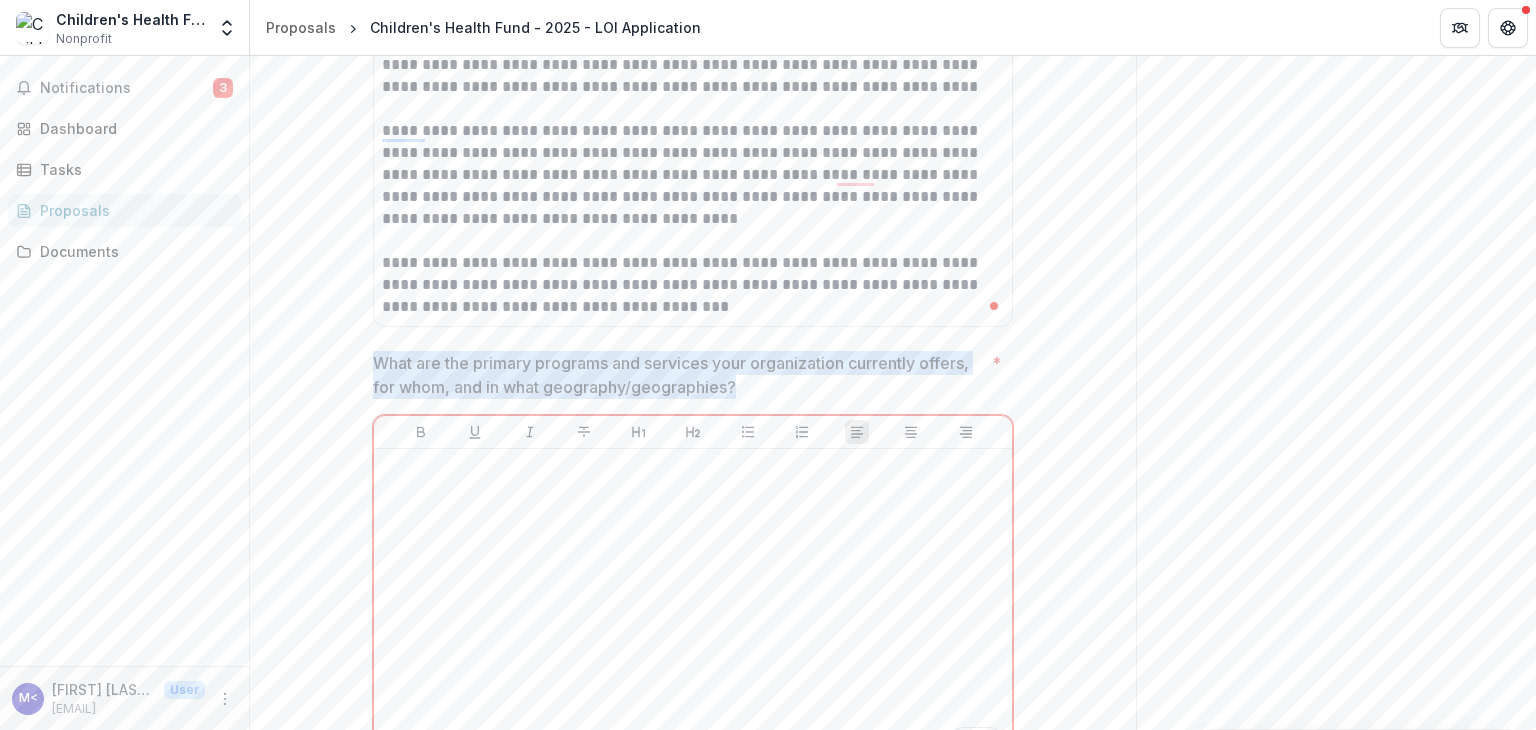 copy on "What are the primary programs and services your organization currently offers, for whom, and in what geography/geographies?" 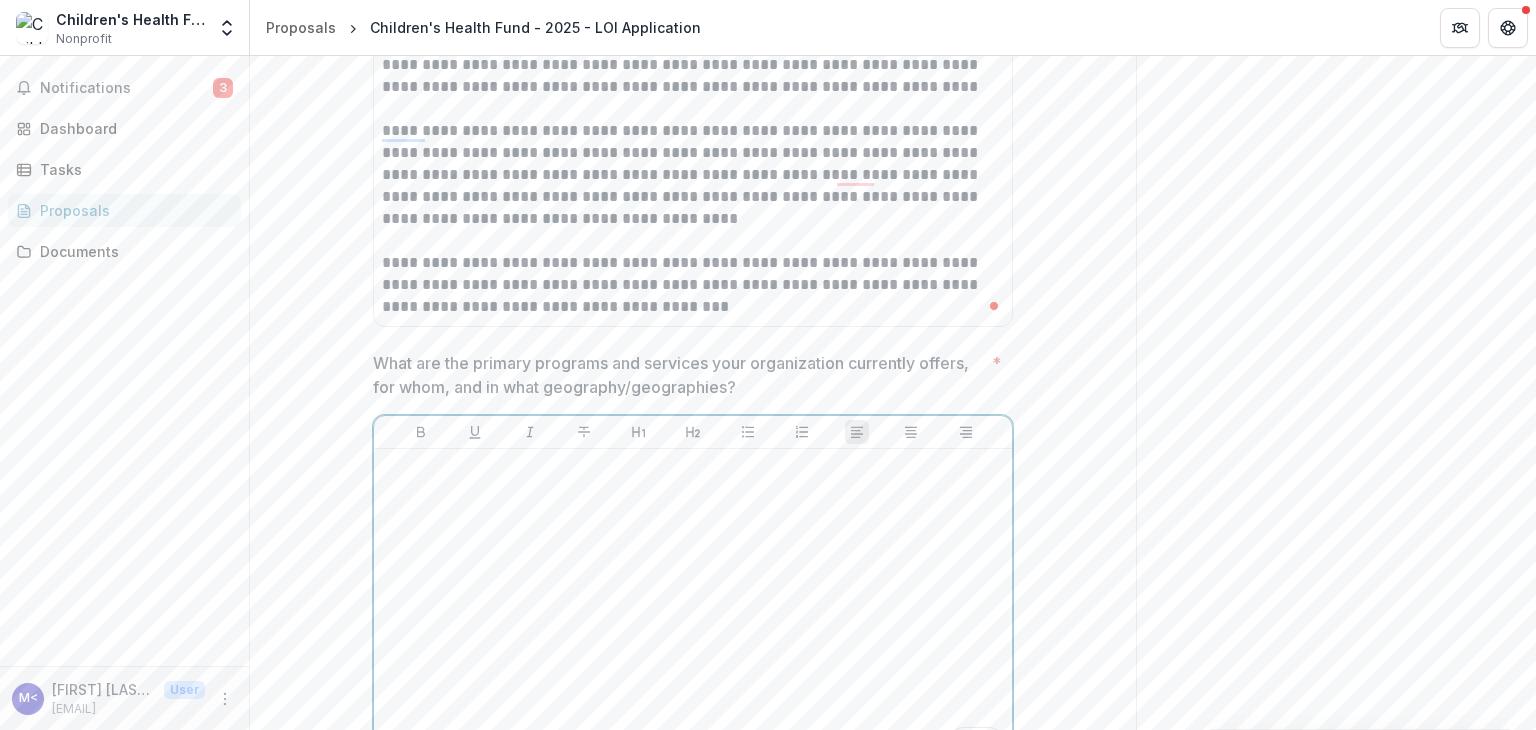 click at bounding box center [693, 607] 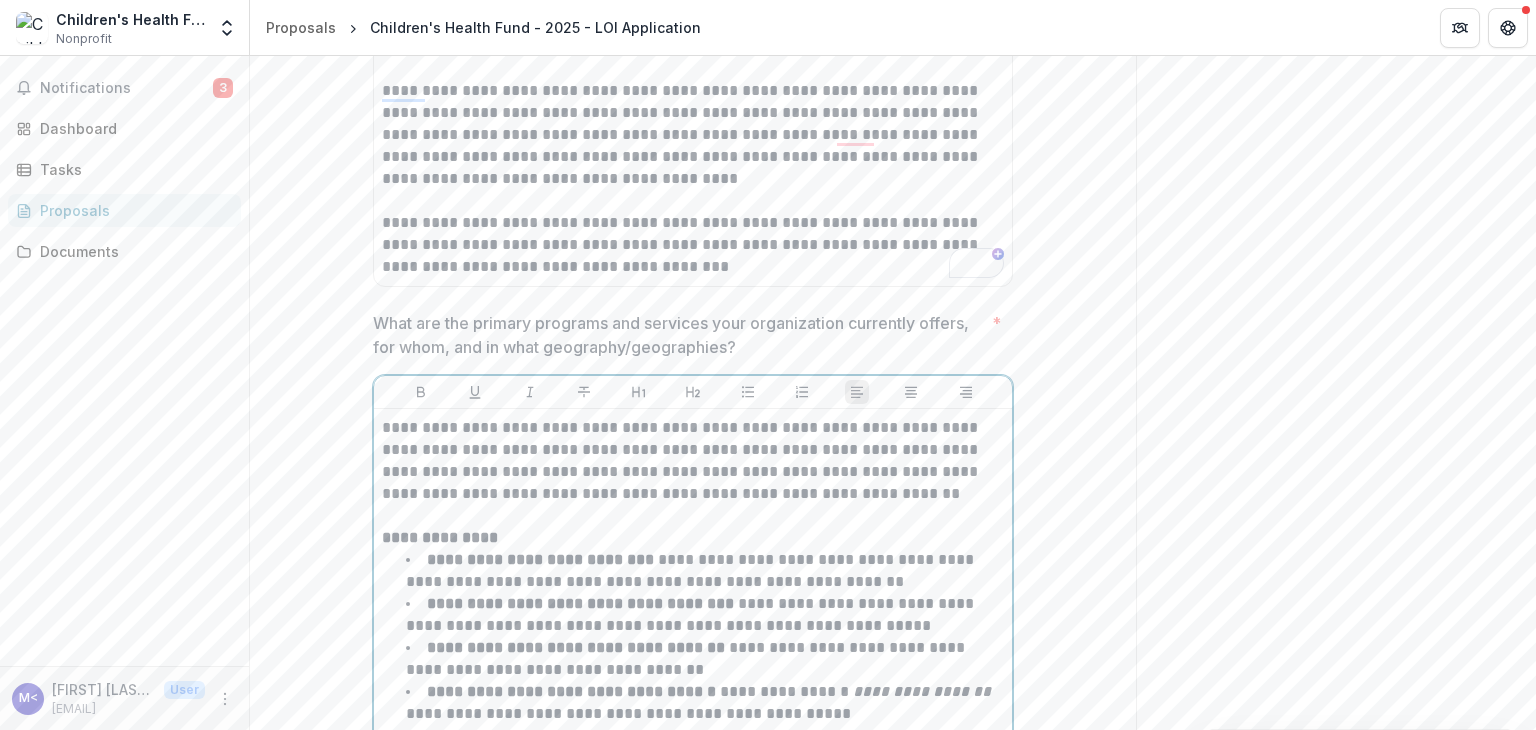 scroll, scrollTop: 2229, scrollLeft: 0, axis: vertical 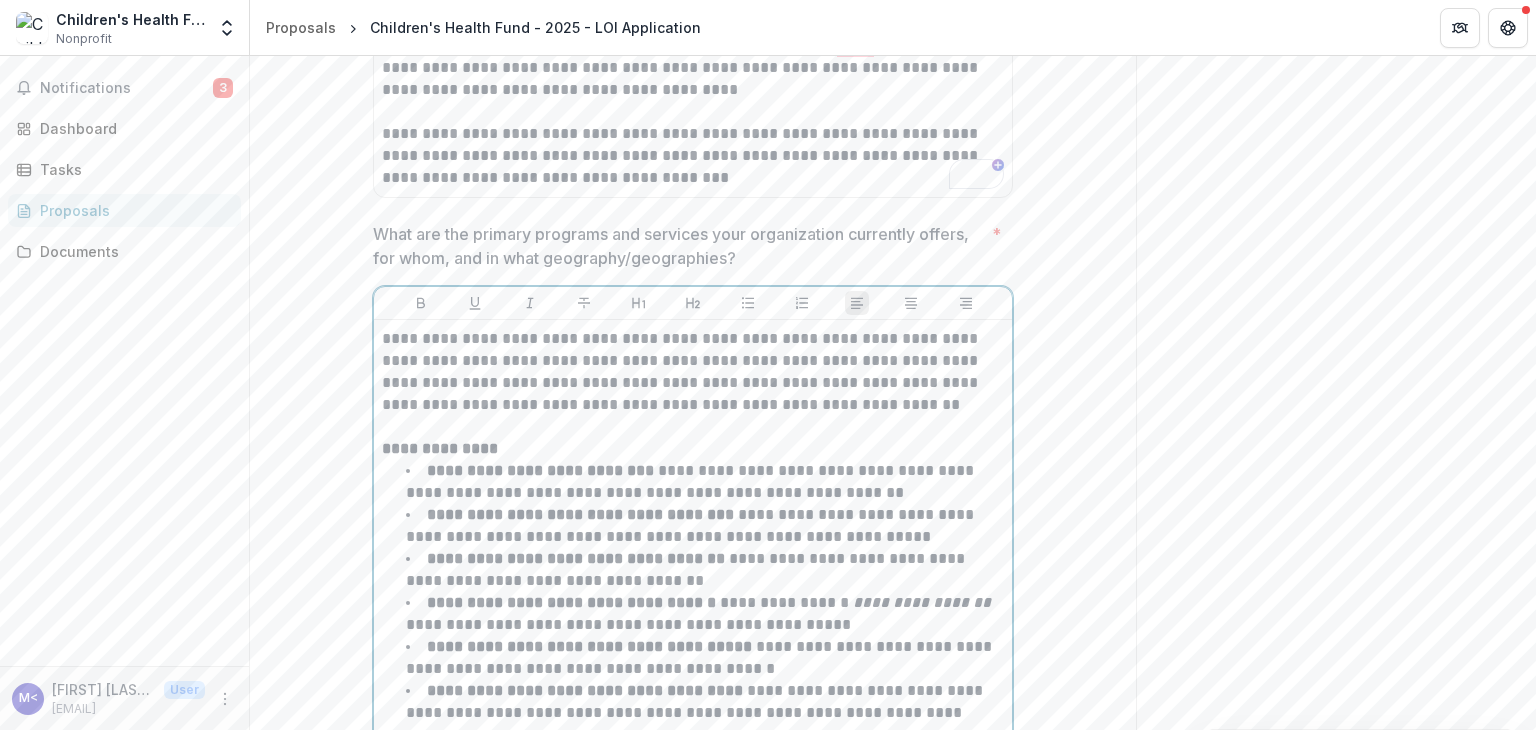 click on "**********" at bounding box center [693, 383] 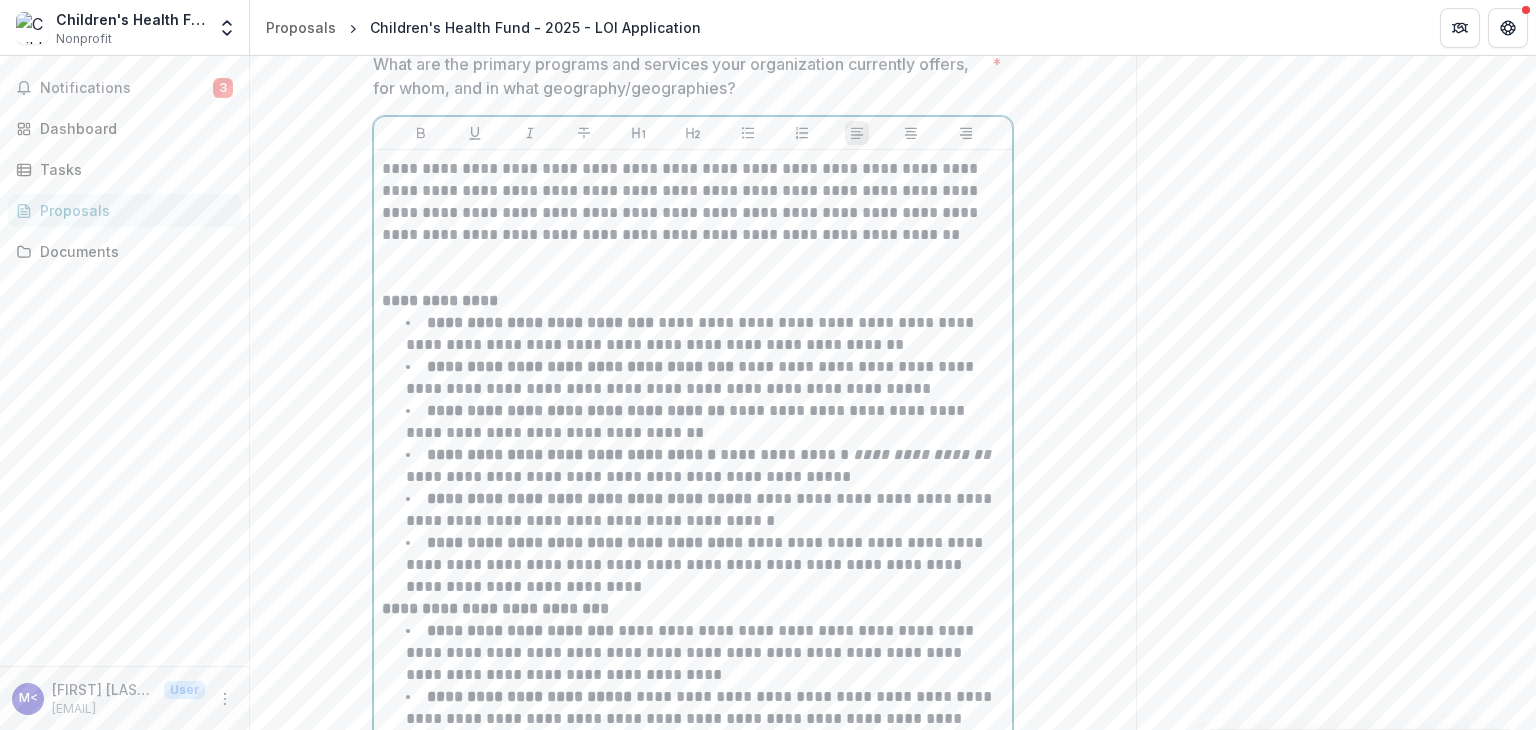 scroll, scrollTop: 2529, scrollLeft: 0, axis: vertical 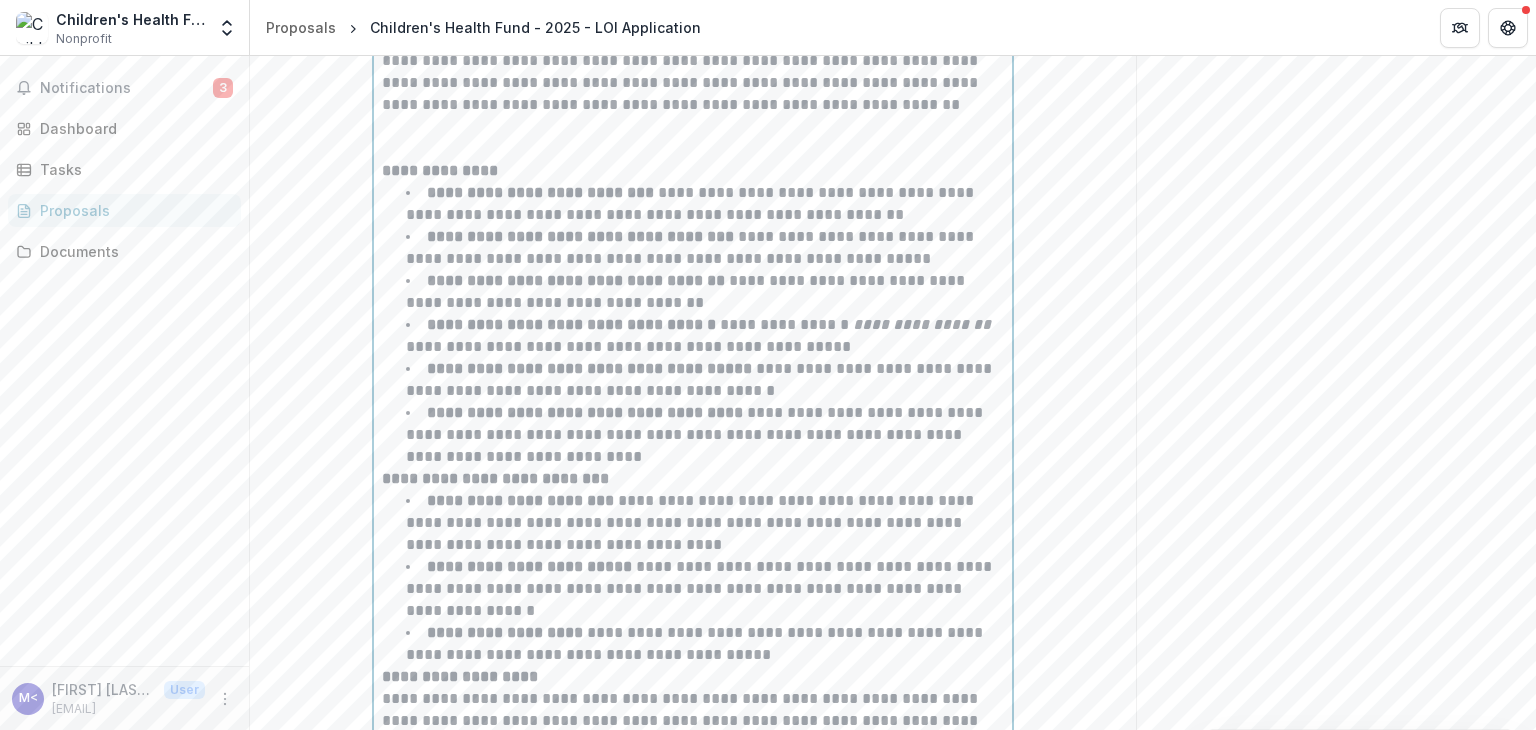 click on "**********" at bounding box center (705, 435) 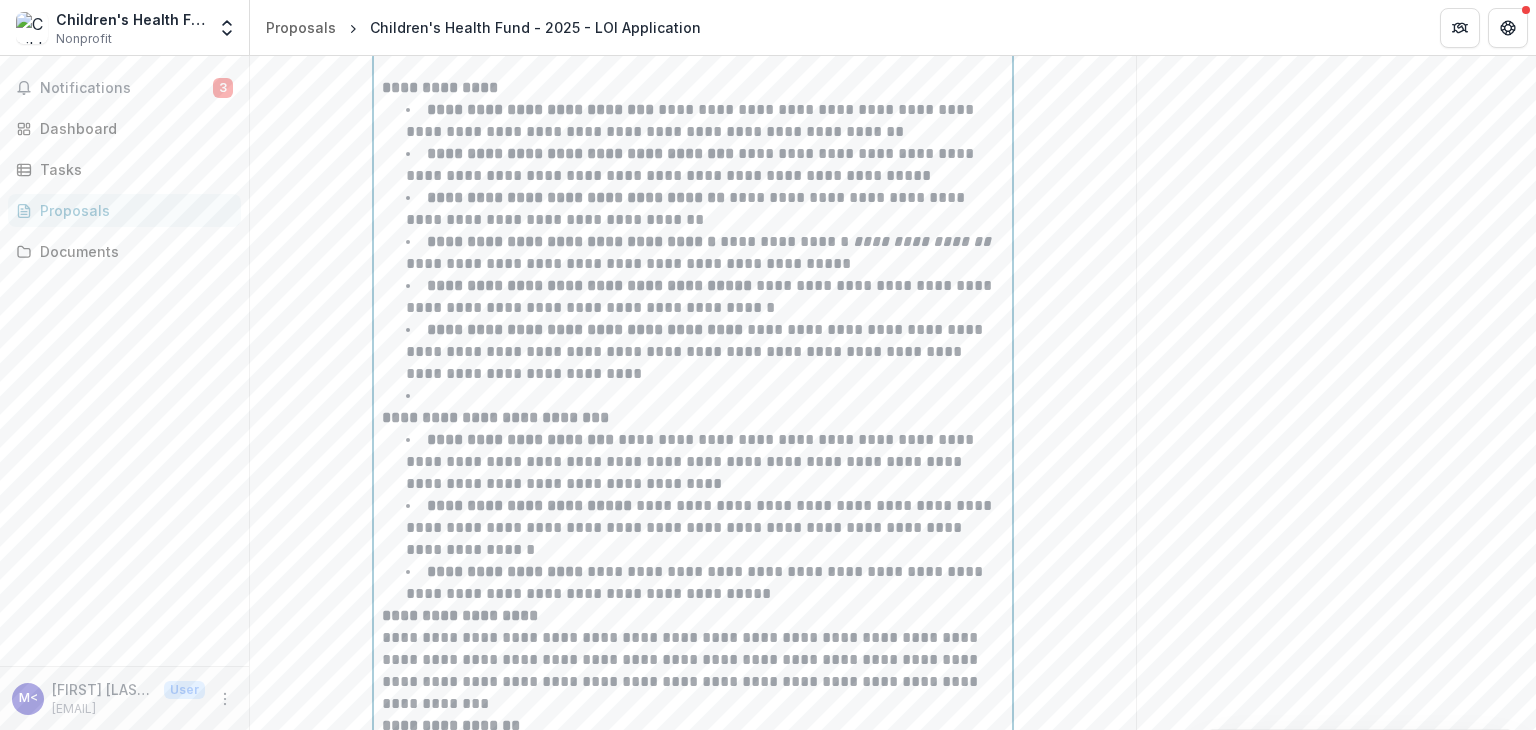 scroll, scrollTop: 2729, scrollLeft: 0, axis: vertical 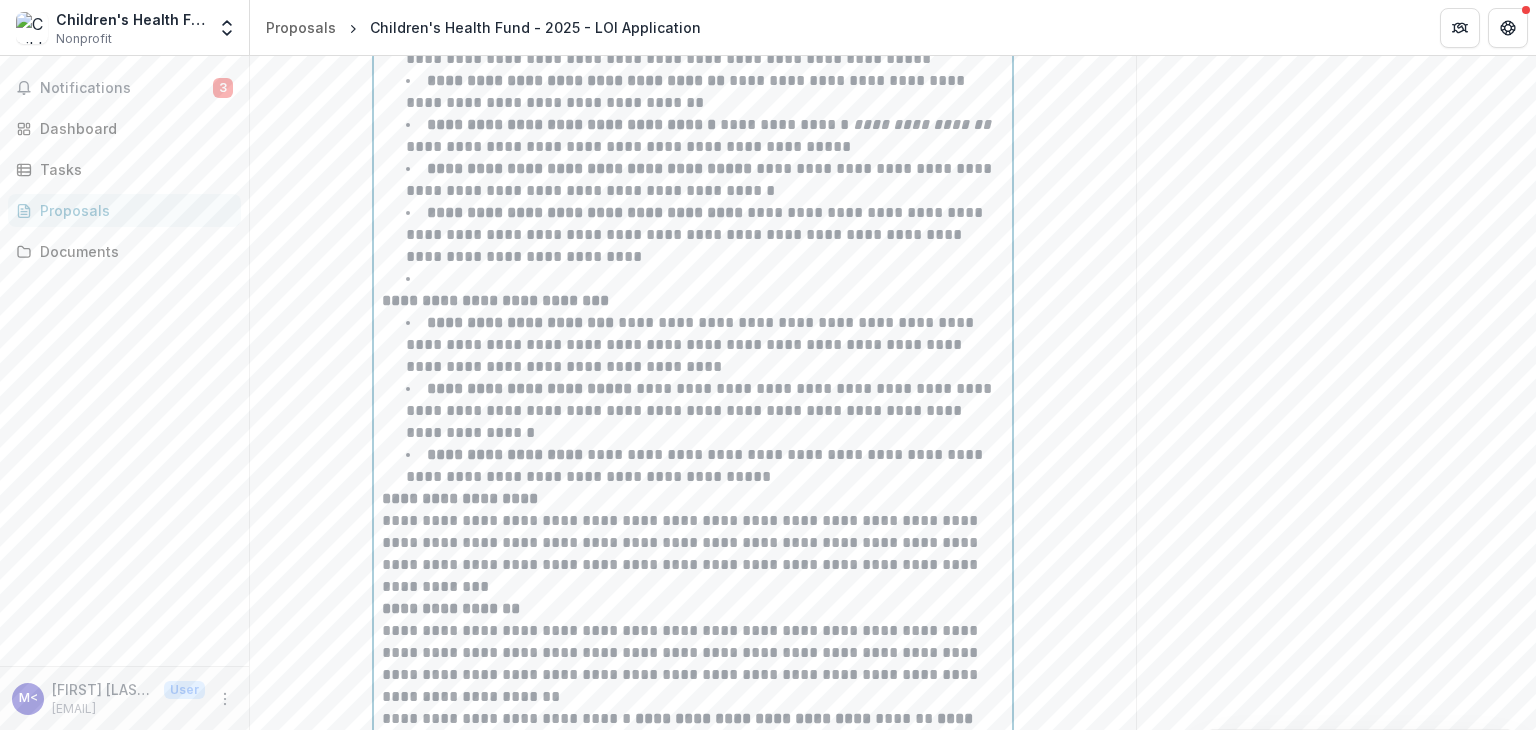 click on "**********" at bounding box center [705, 466] 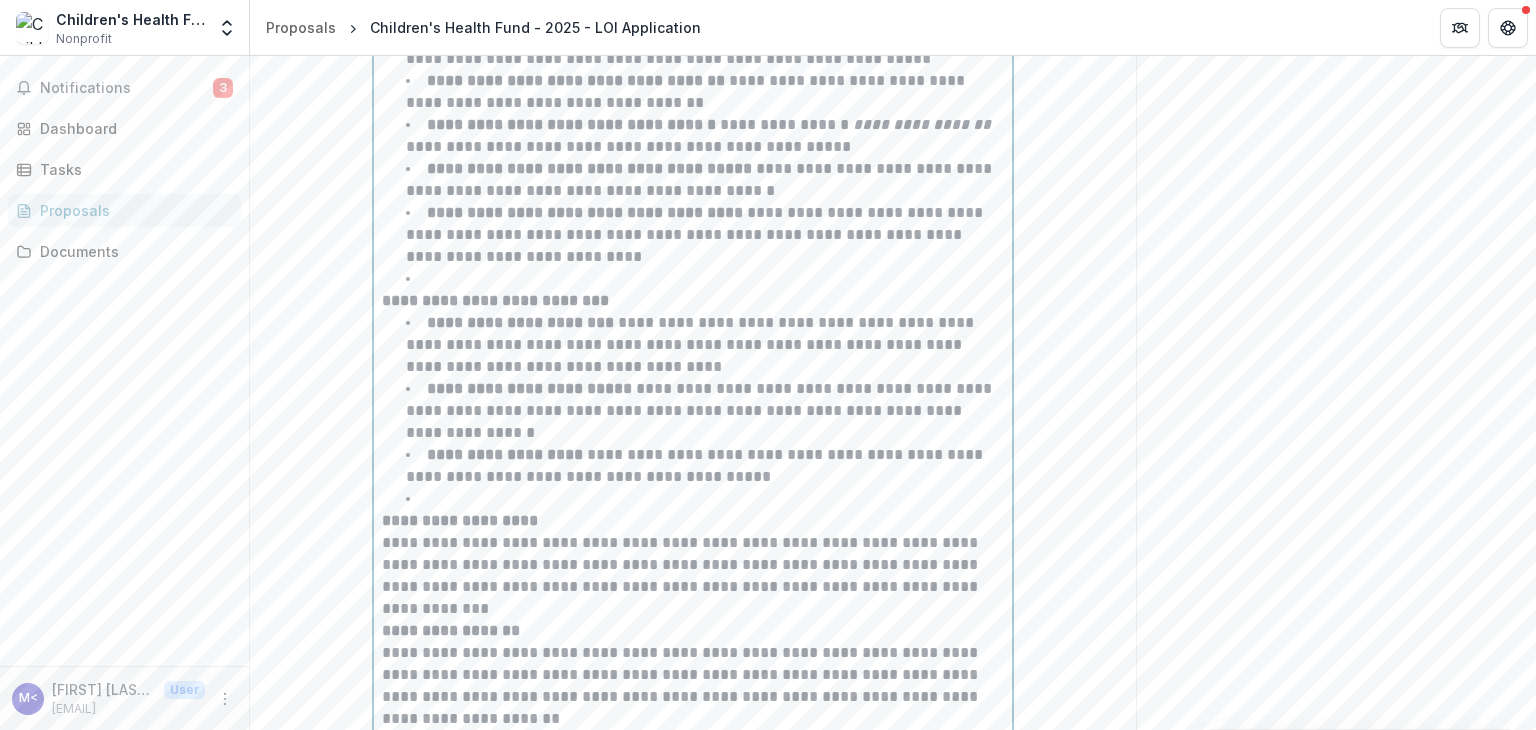 click on "**********" at bounding box center (693, 565) 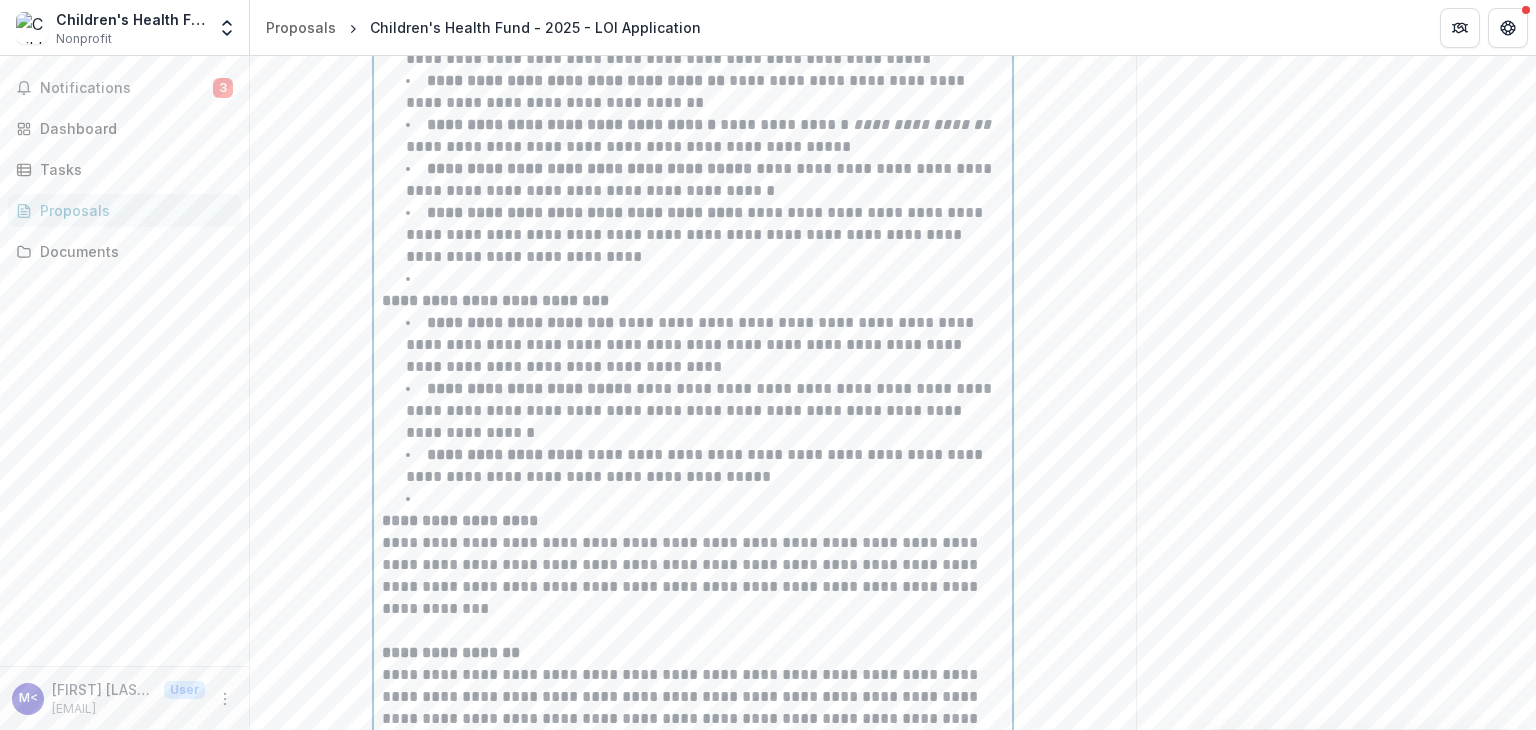 click at bounding box center [705, 499] 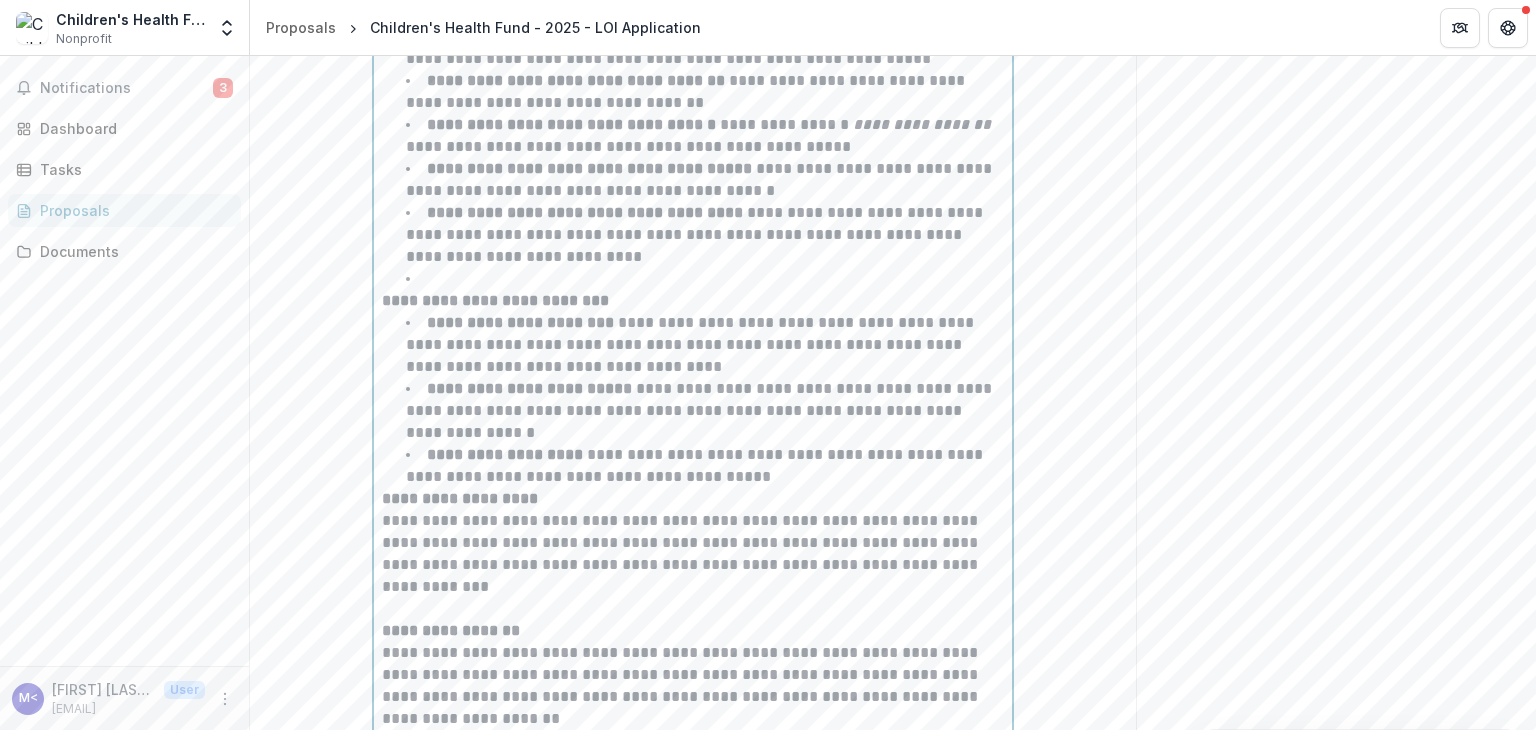 click on "**********" at bounding box center [460, 498] 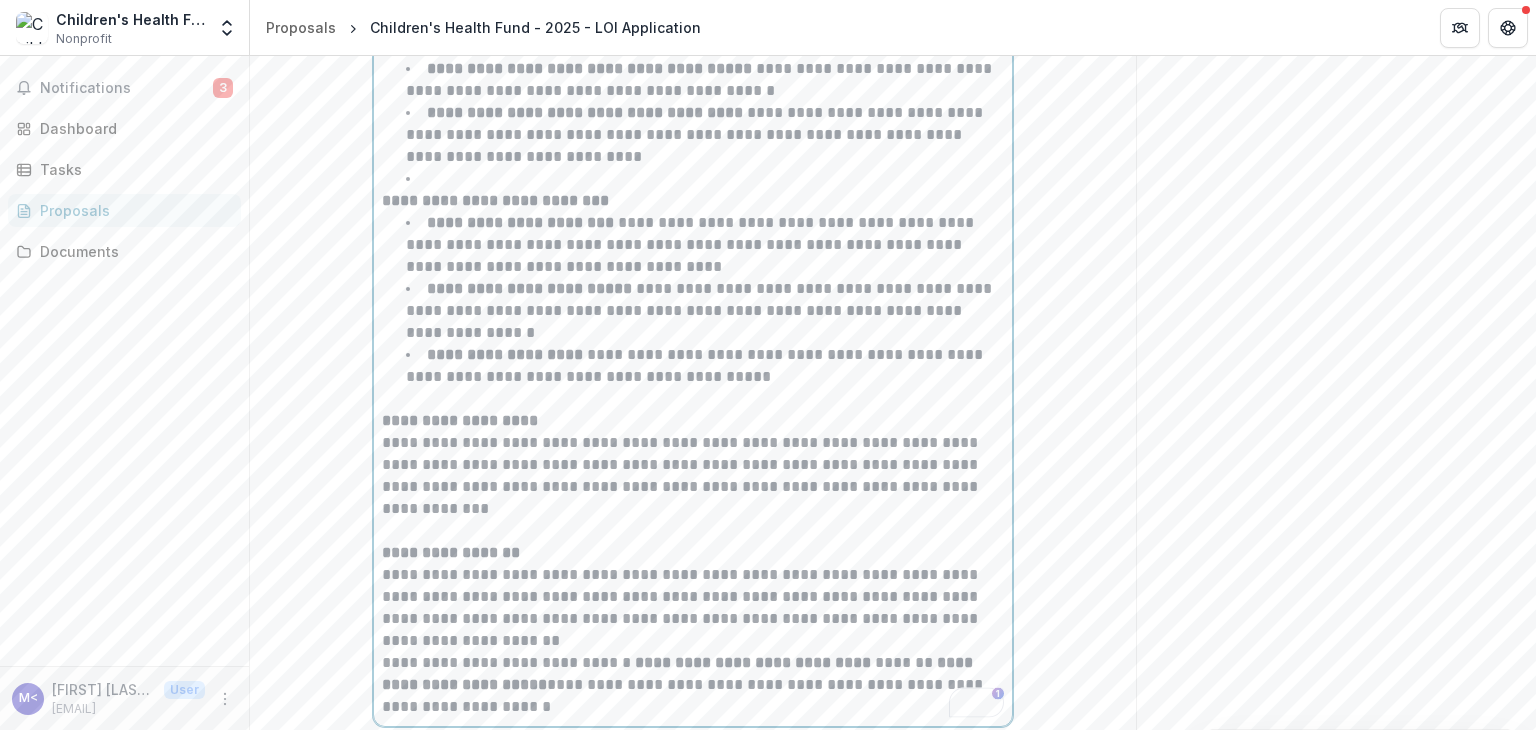 scroll, scrollTop: 3129, scrollLeft: 0, axis: vertical 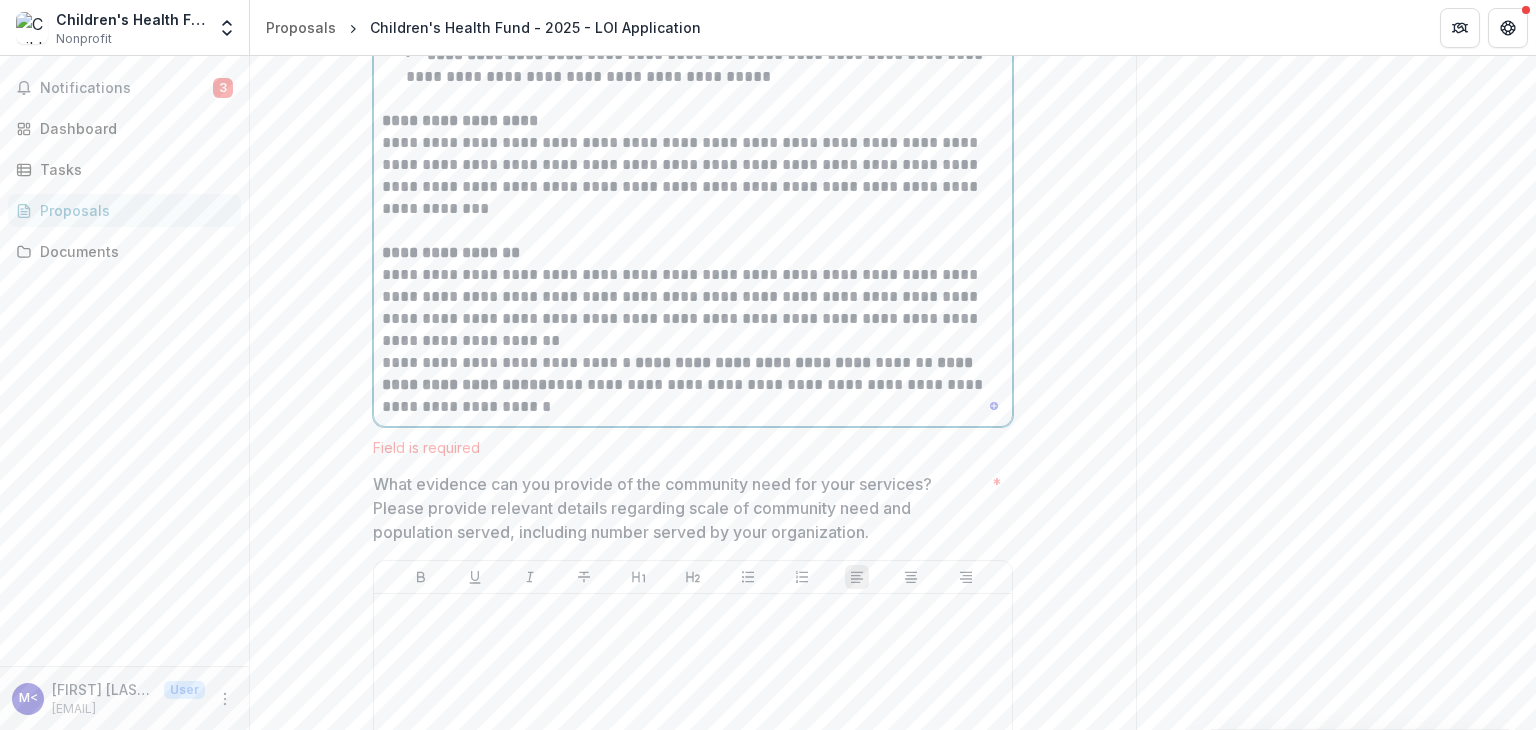 click on "**********" at bounding box center [693, 385] 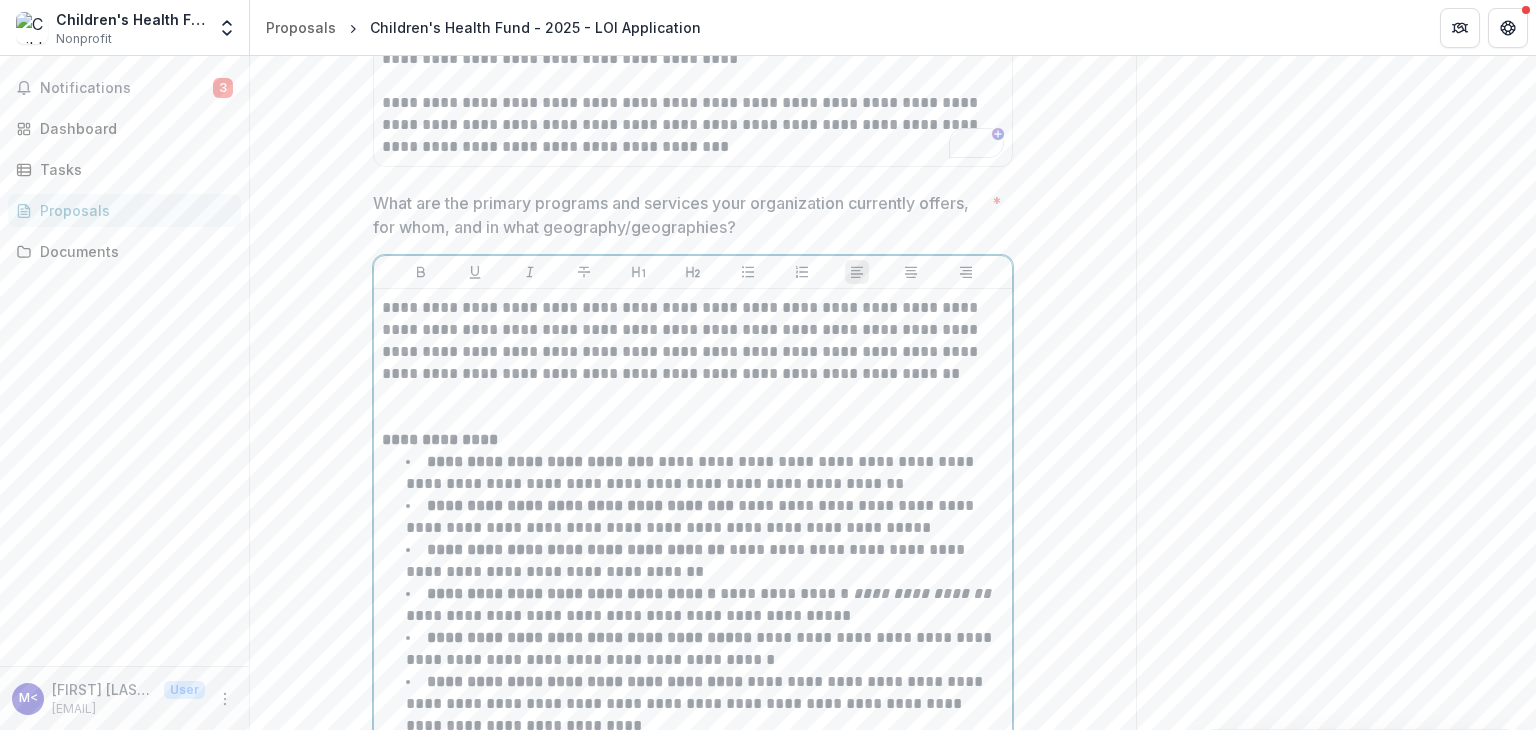 scroll, scrollTop: 2229, scrollLeft: 0, axis: vertical 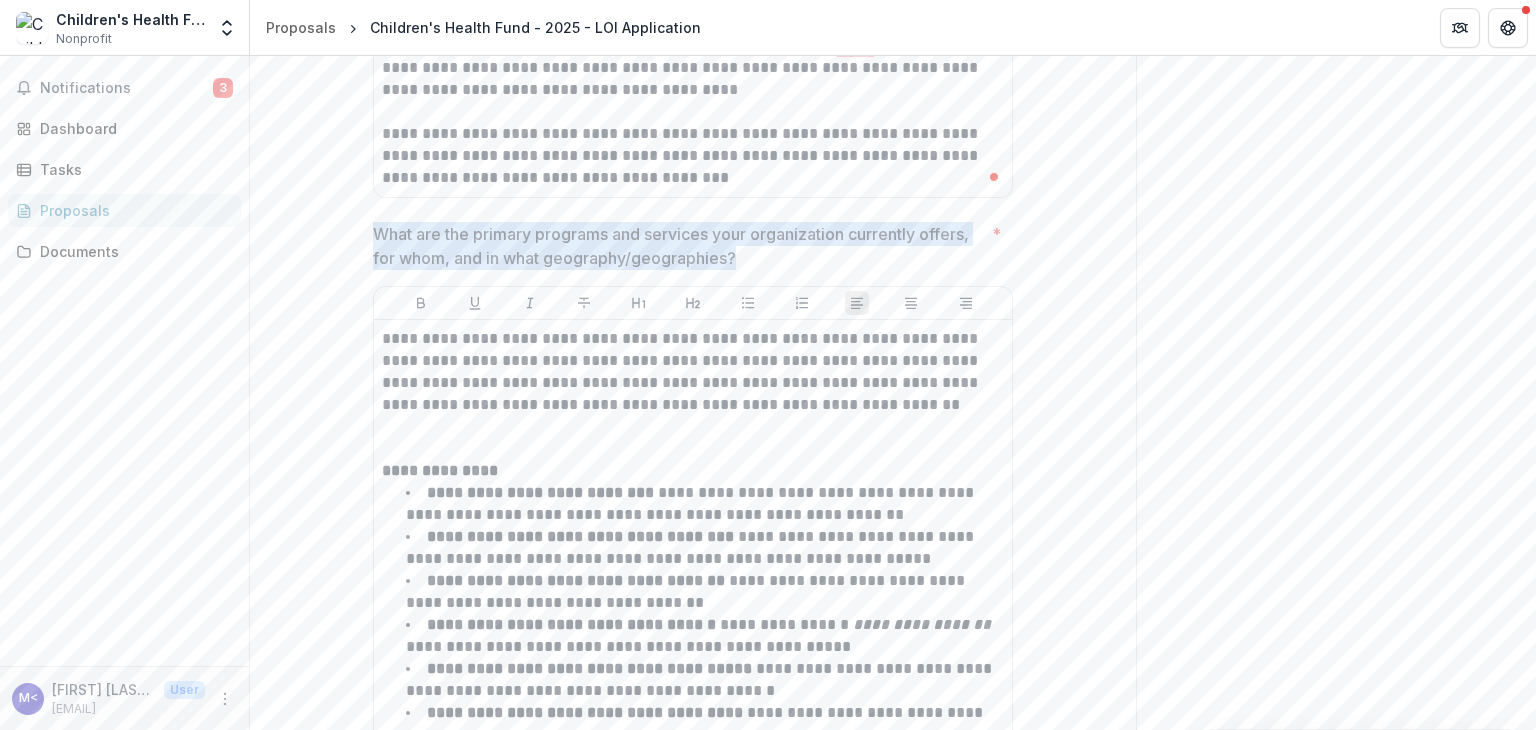 drag, startPoint x: 733, startPoint y: 250, endPoint x: 368, endPoint y: 227, distance: 365.72394 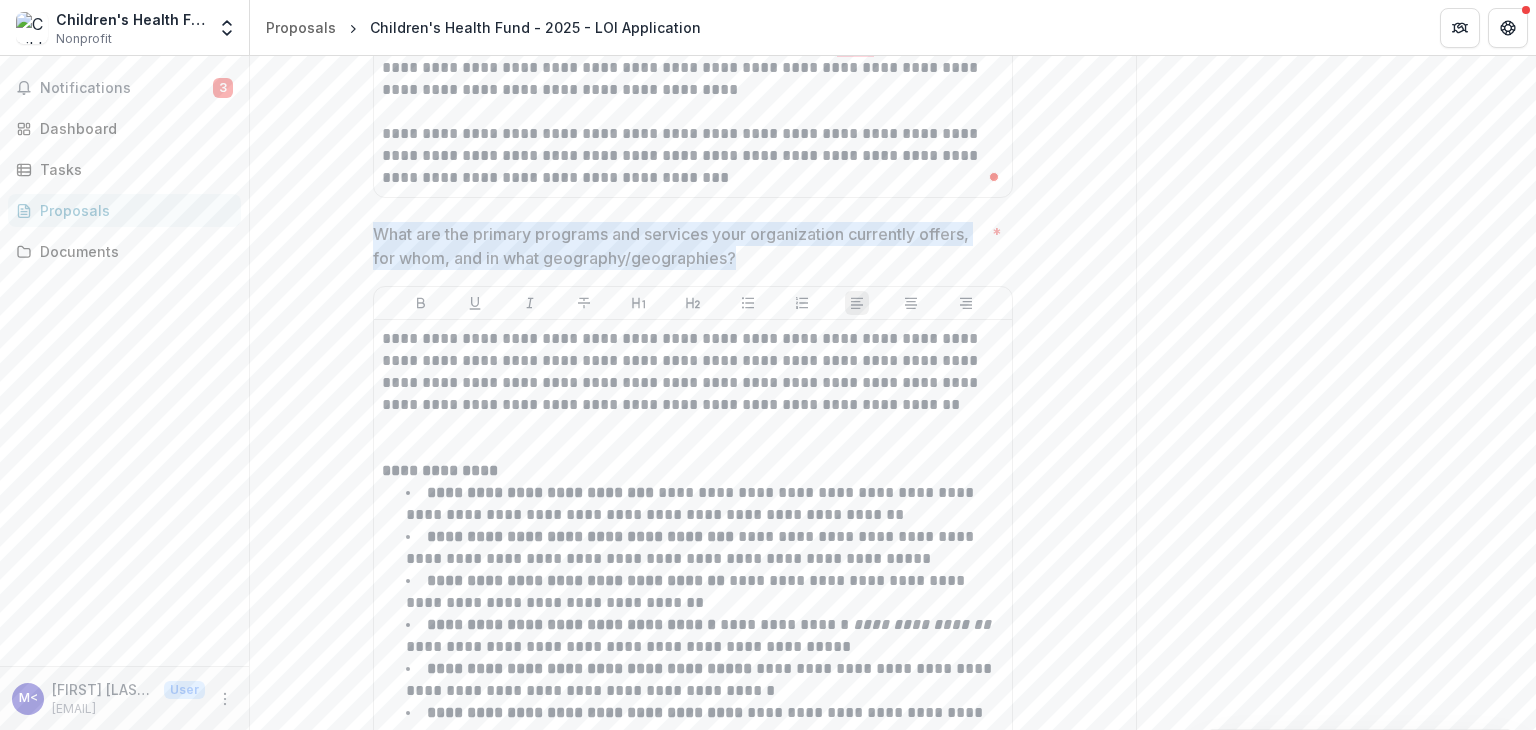 copy on "What are the primary programs and services your organization currently offers, for whom, and in what geography/geographies?" 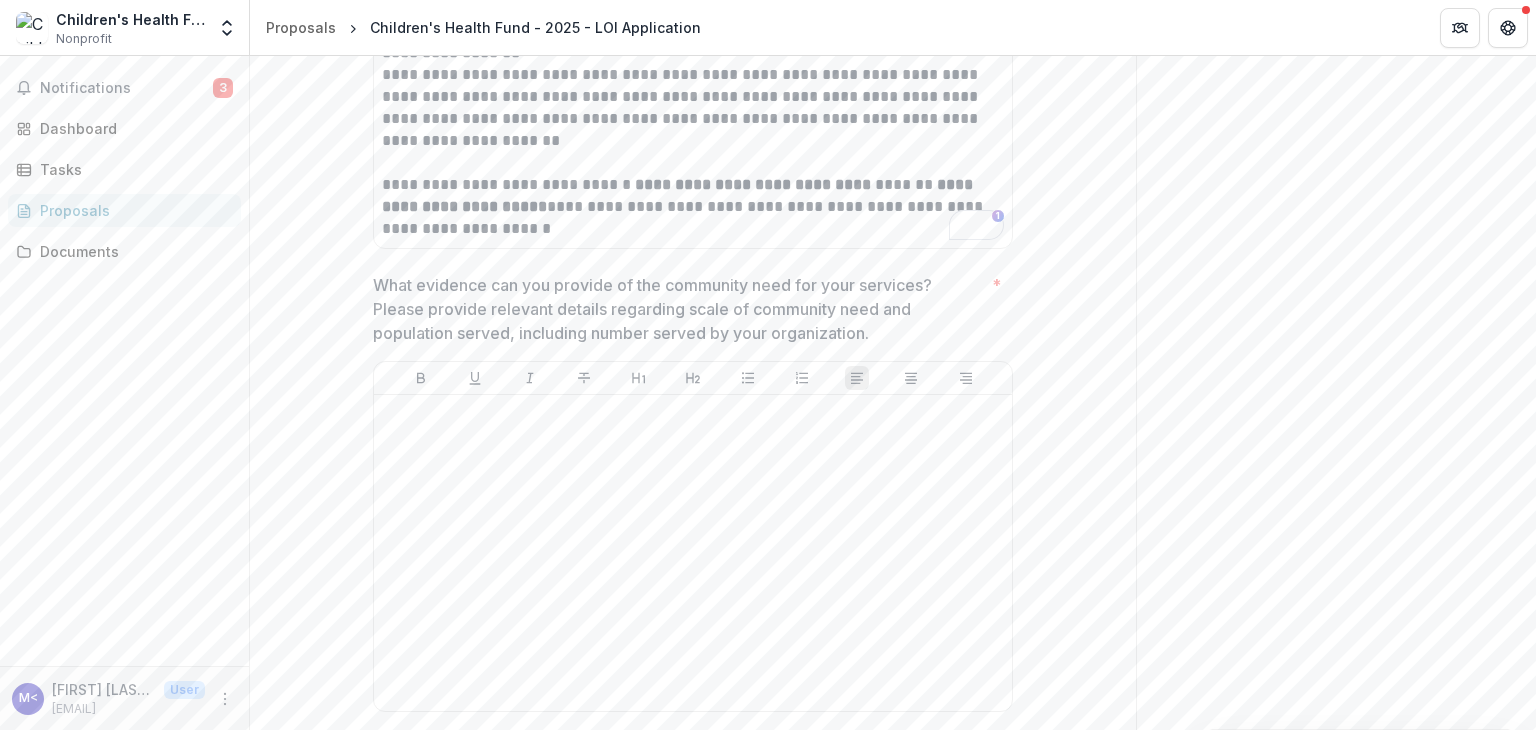 scroll, scrollTop: 3429, scrollLeft: 0, axis: vertical 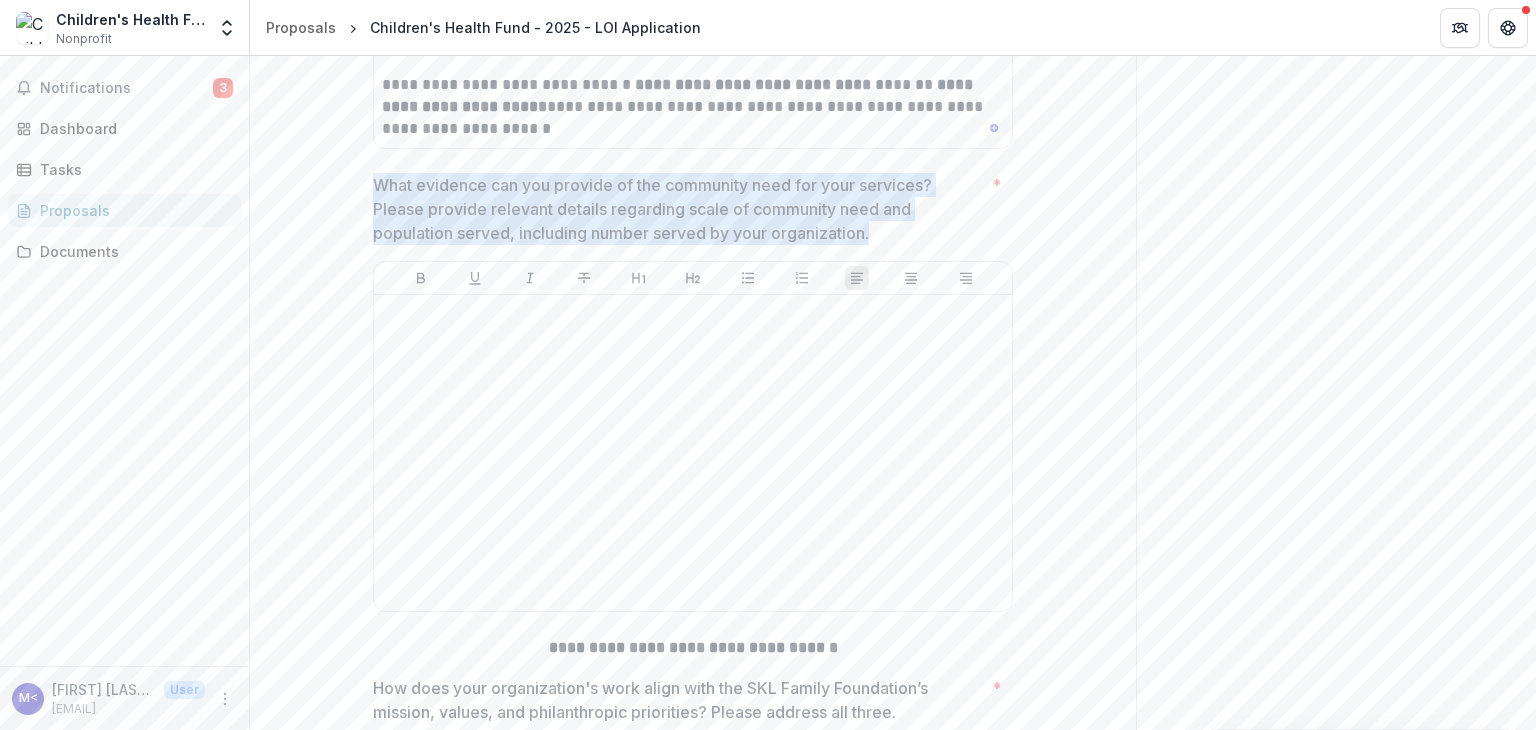 drag, startPoint x: 373, startPoint y: 181, endPoint x: 913, endPoint y: 233, distance: 542.4979 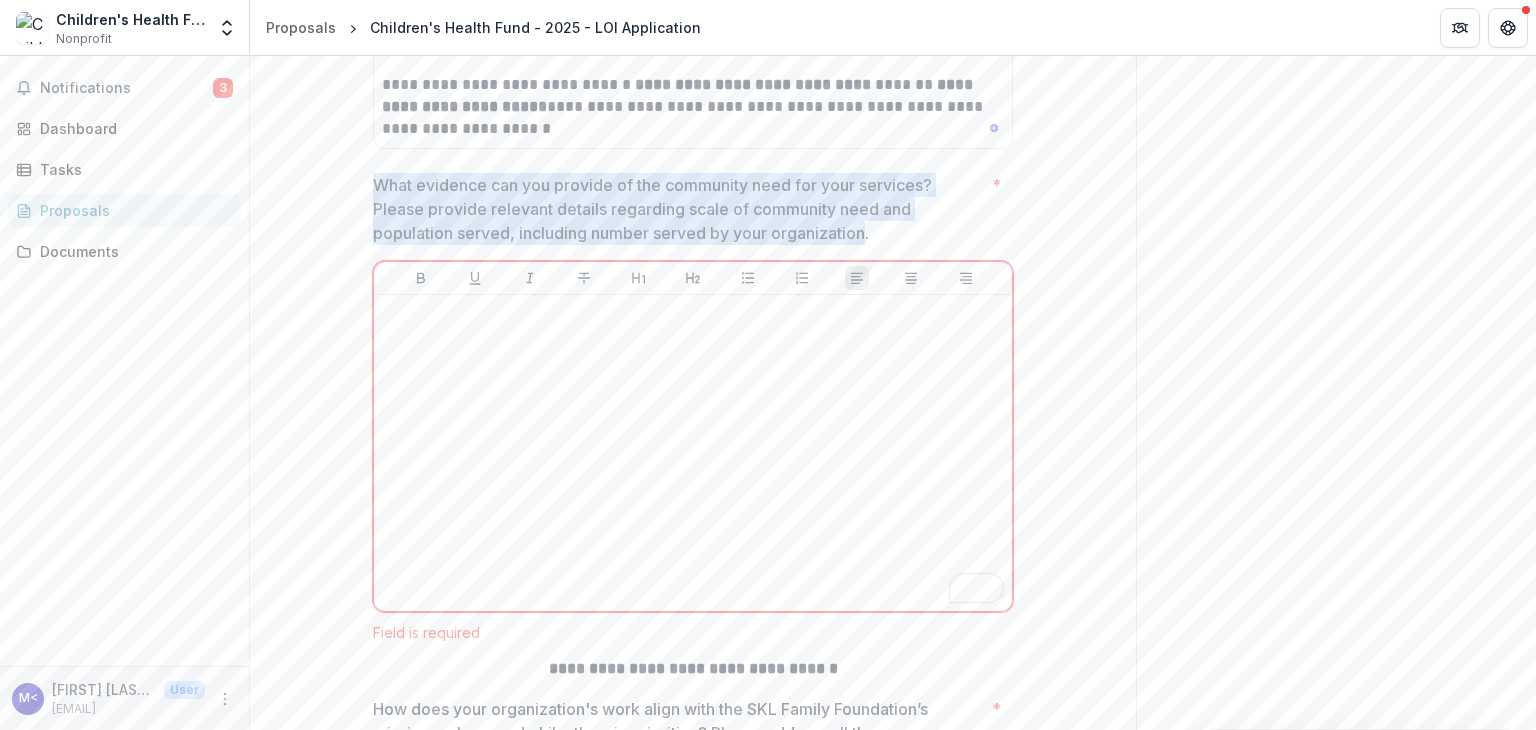drag, startPoint x: 869, startPoint y: 233, endPoint x: 373, endPoint y: 177, distance: 499.15128 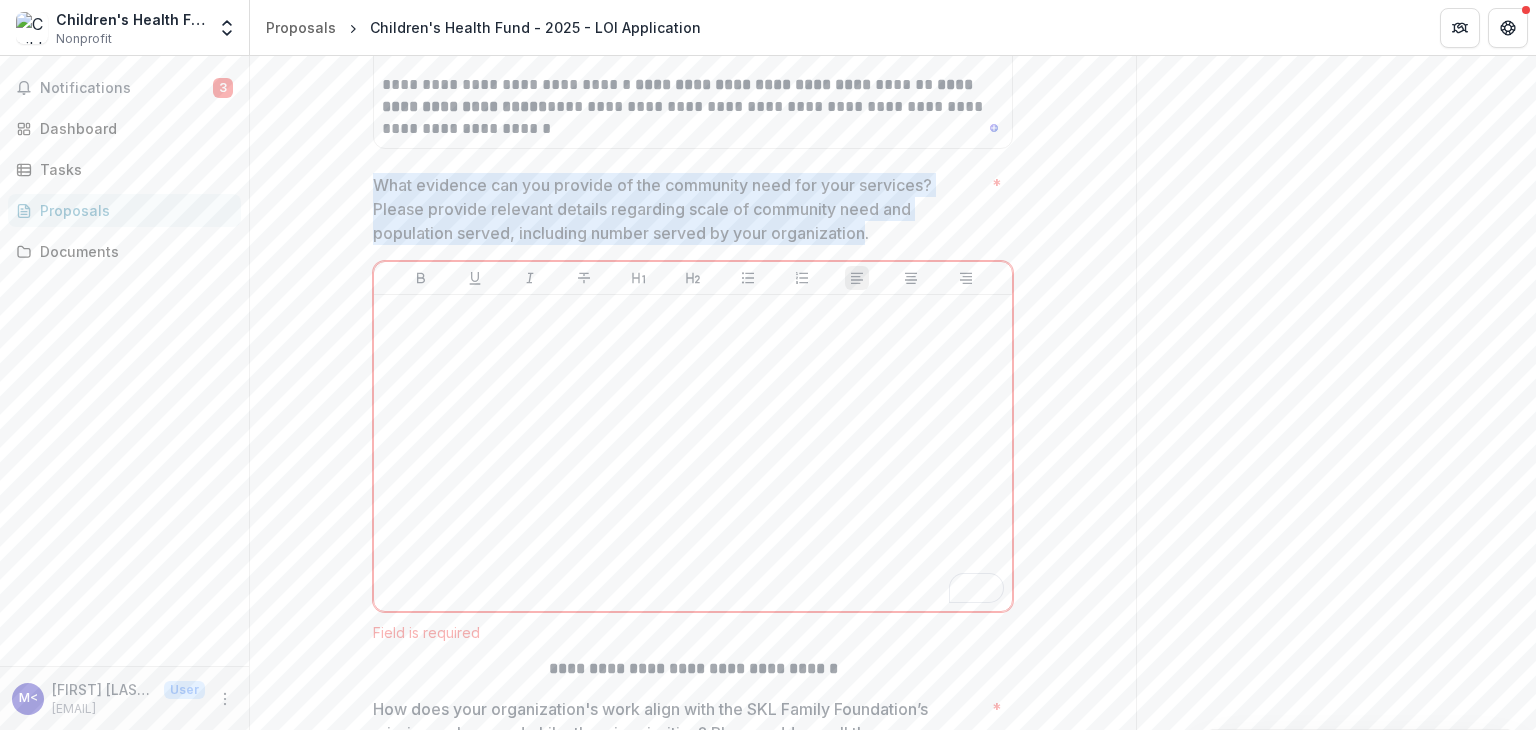drag, startPoint x: 870, startPoint y: 230, endPoint x: 377, endPoint y: 175, distance: 496.05847 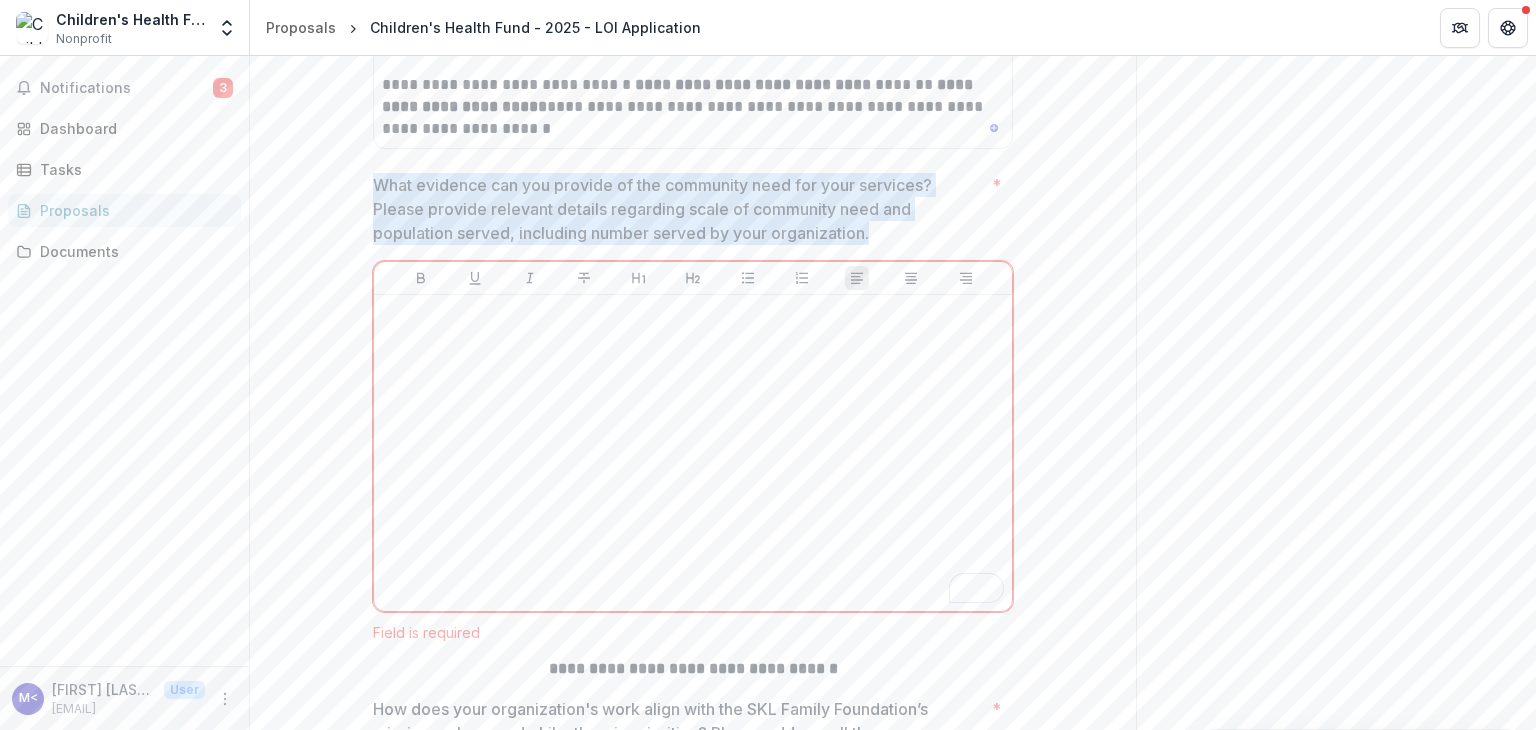 drag, startPoint x: 370, startPoint y: 182, endPoint x: 878, endPoint y: 231, distance: 510.35773 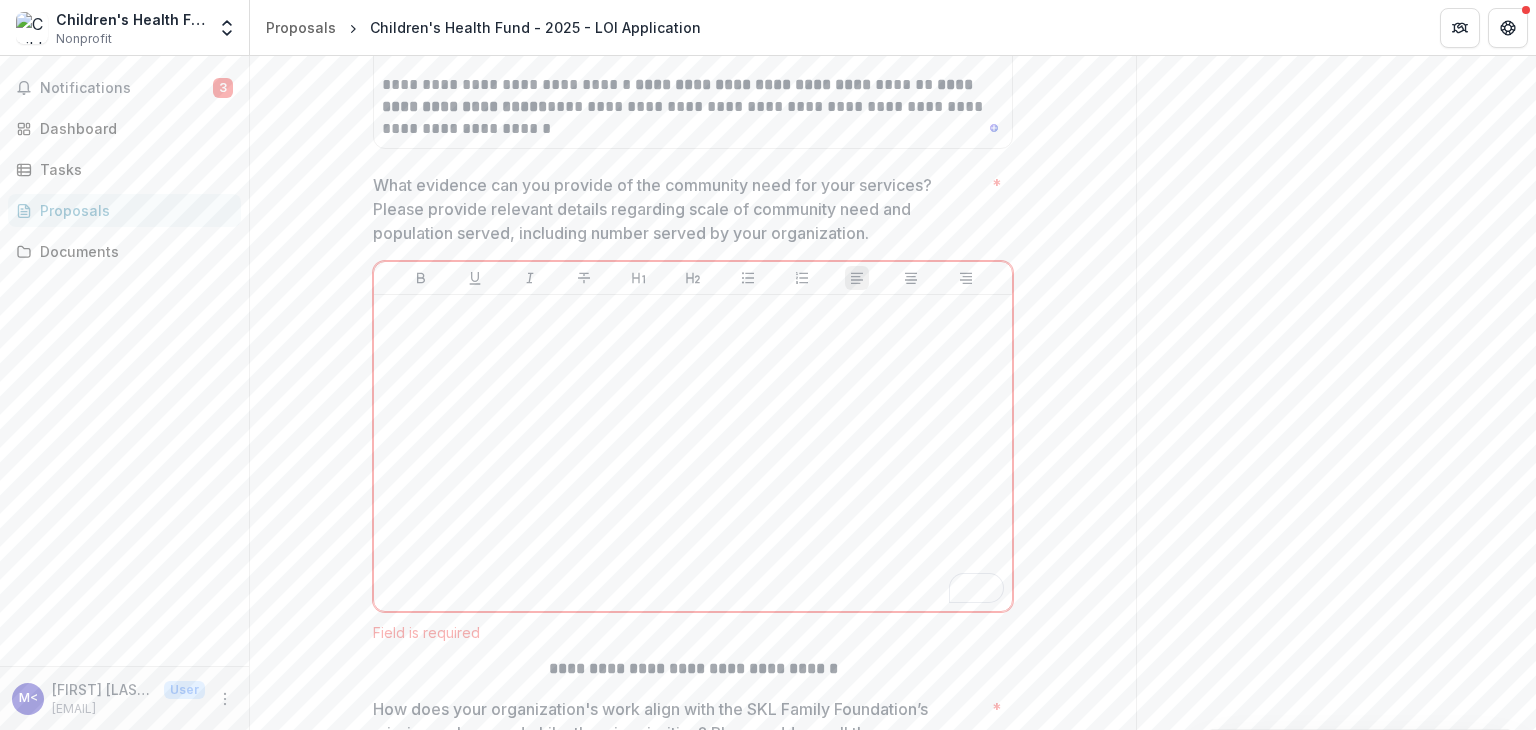 click on "**********" at bounding box center [693, 3398] 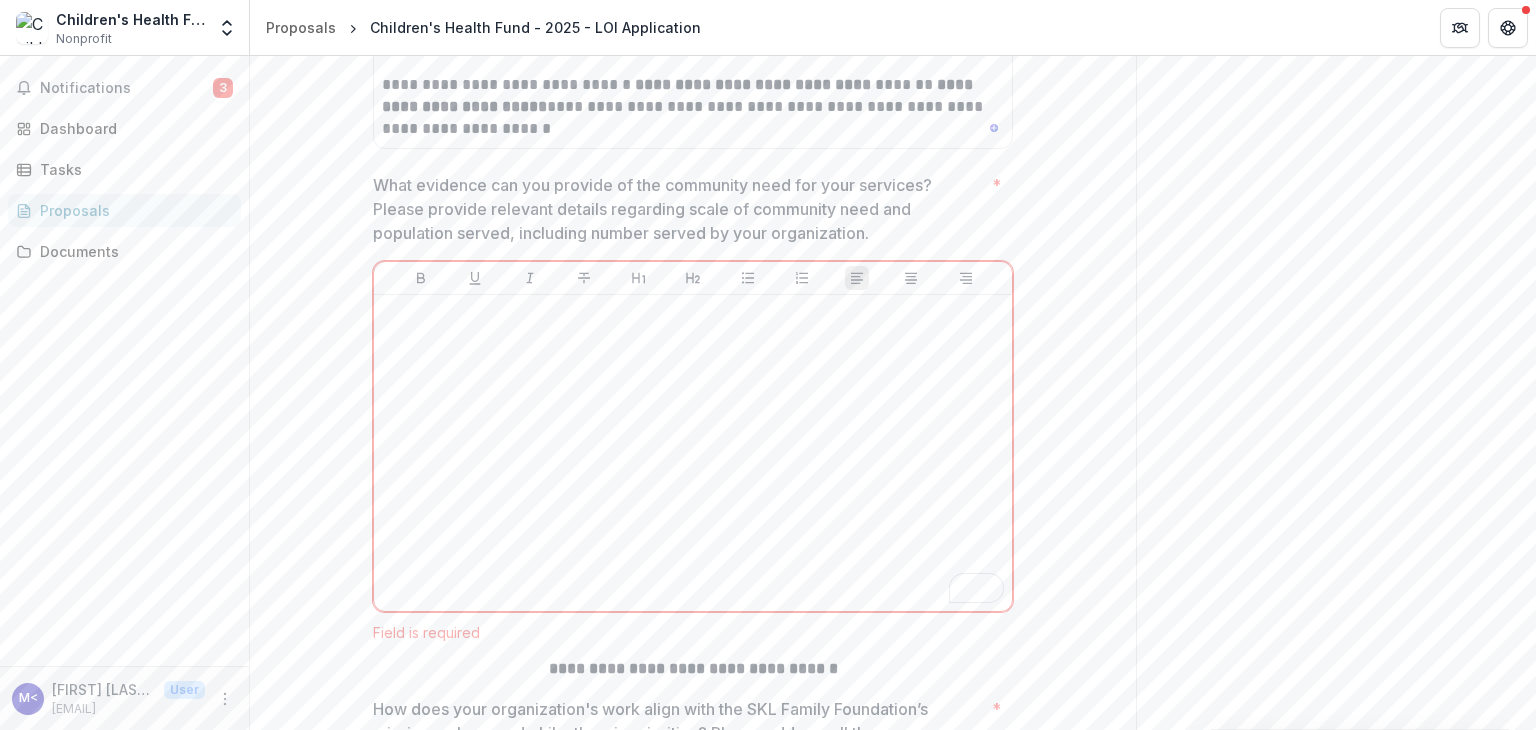click on "What evidence can you provide of the community need for your services? Please provide relevant details regarding scale of community need and population served, including number served by your organization." at bounding box center [678, 209] 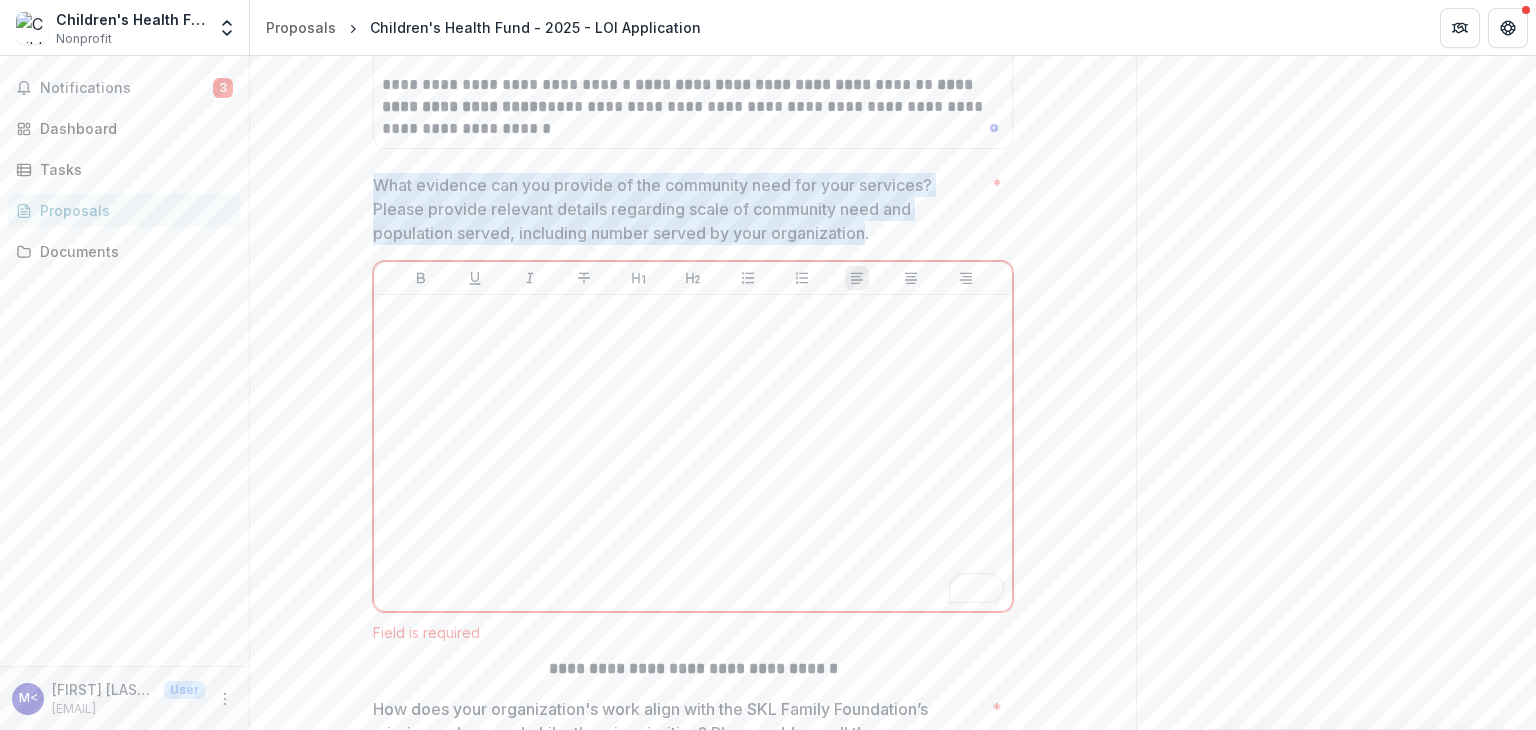 drag, startPoint x: 869, startPoint y: 231, endPoint x: 371, endPoint y: 187, distance: 499.94 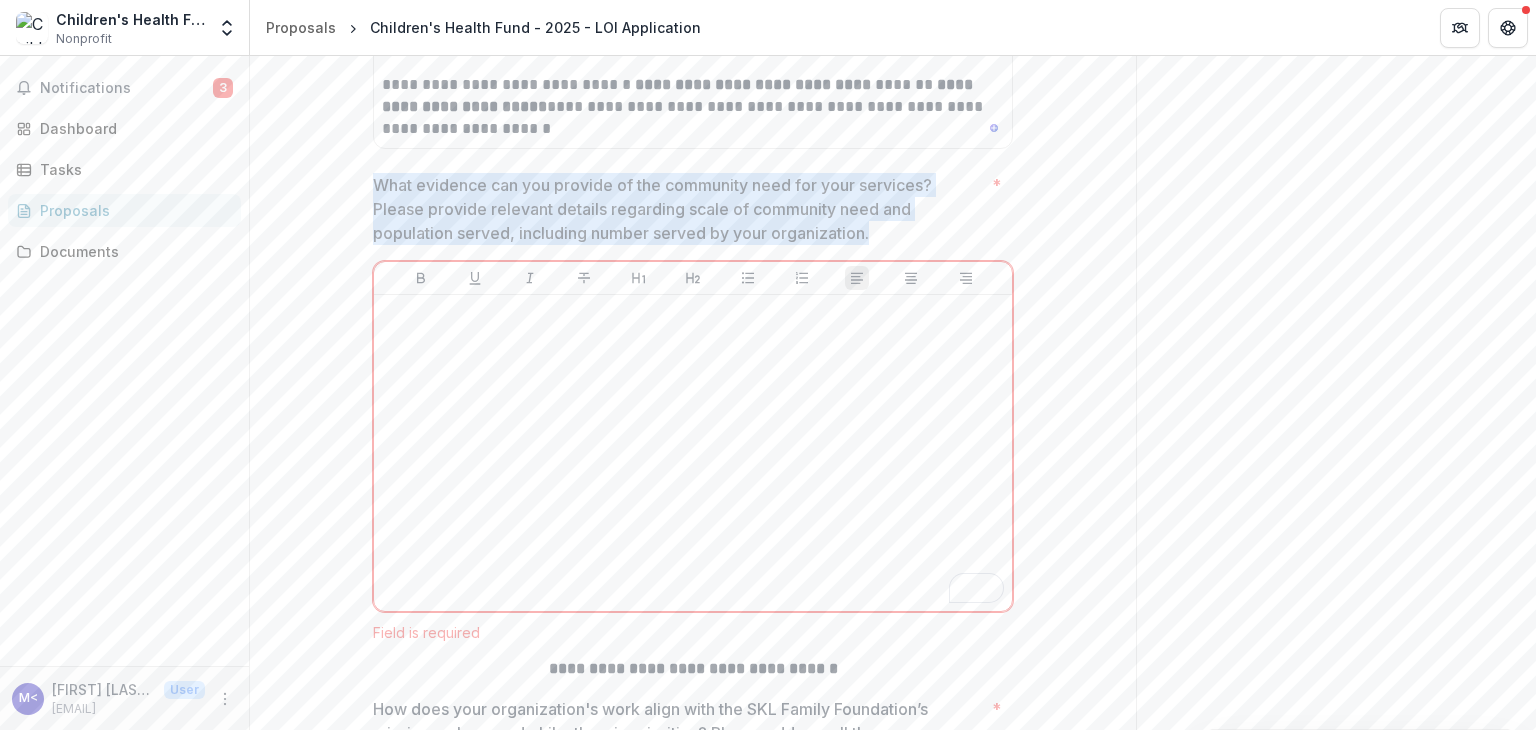 drag, startPoint x: 369, startPoint y: 180, endPoint x: 899, endPoint y: 233, distance: 532.64343 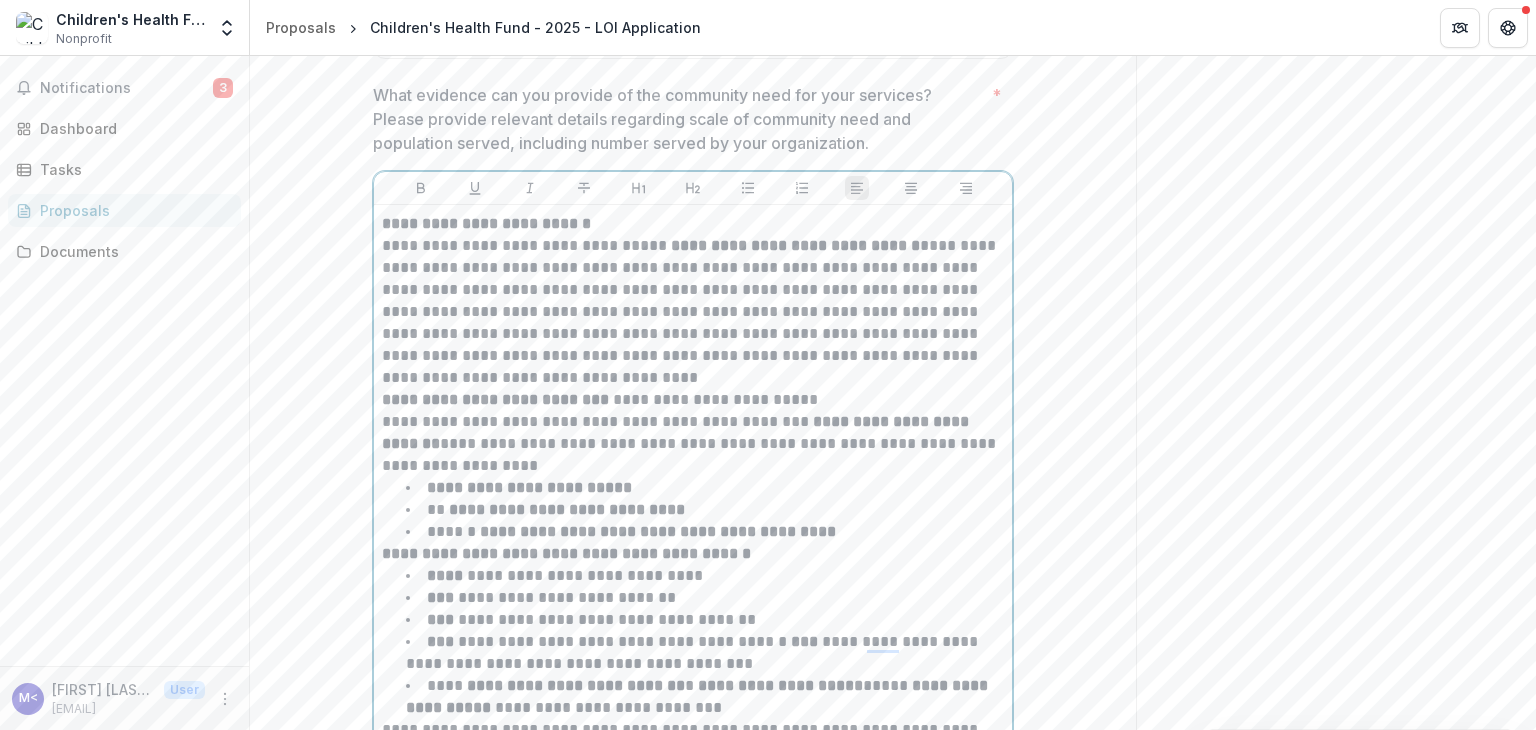 scroll, scrollTop: 3494, scrollLeft: 0, axis: vertical 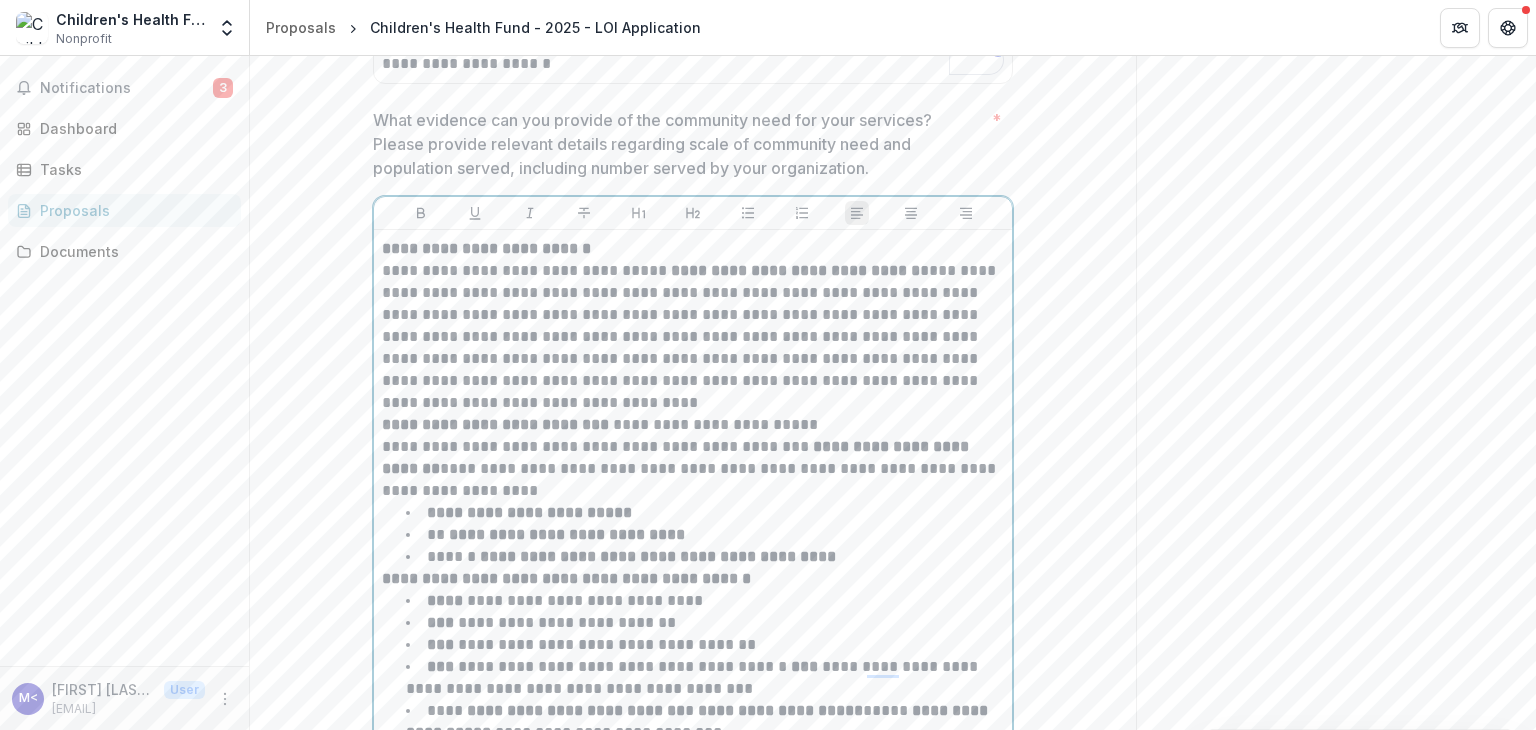 click on "**********" at bounding box center [693, 337] 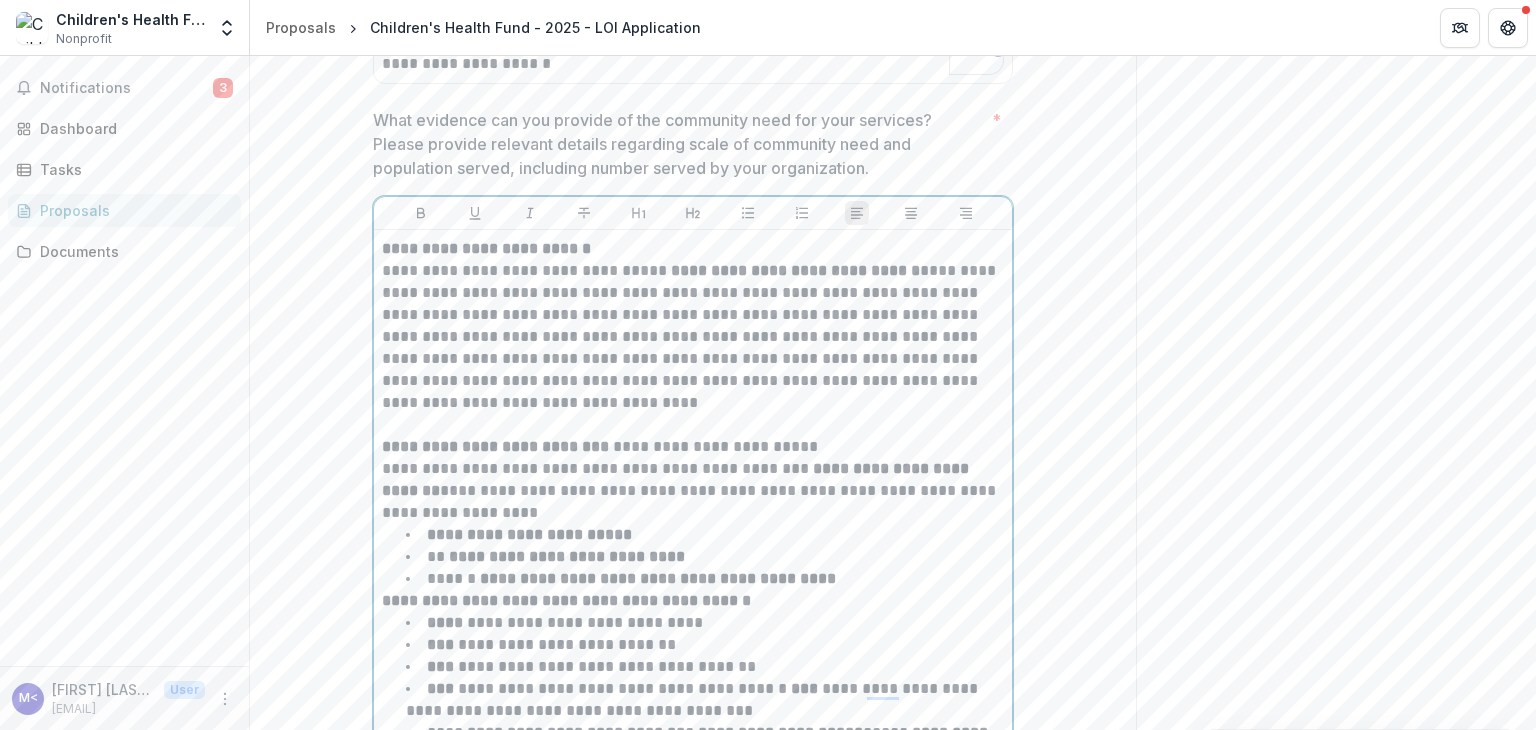 click on "**********" at bounding box center [693, 491] 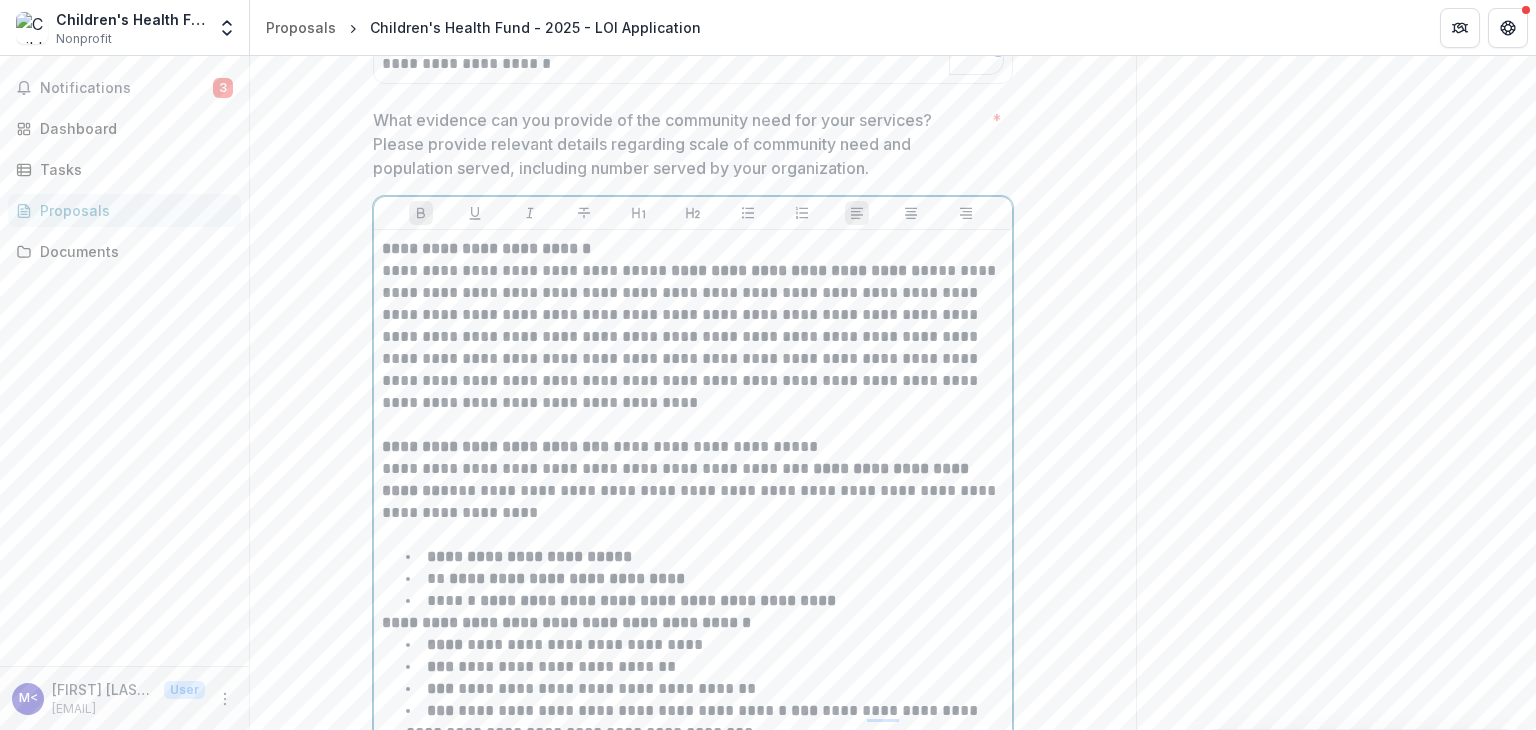 click on "**********" at bounding box center (705, 601) 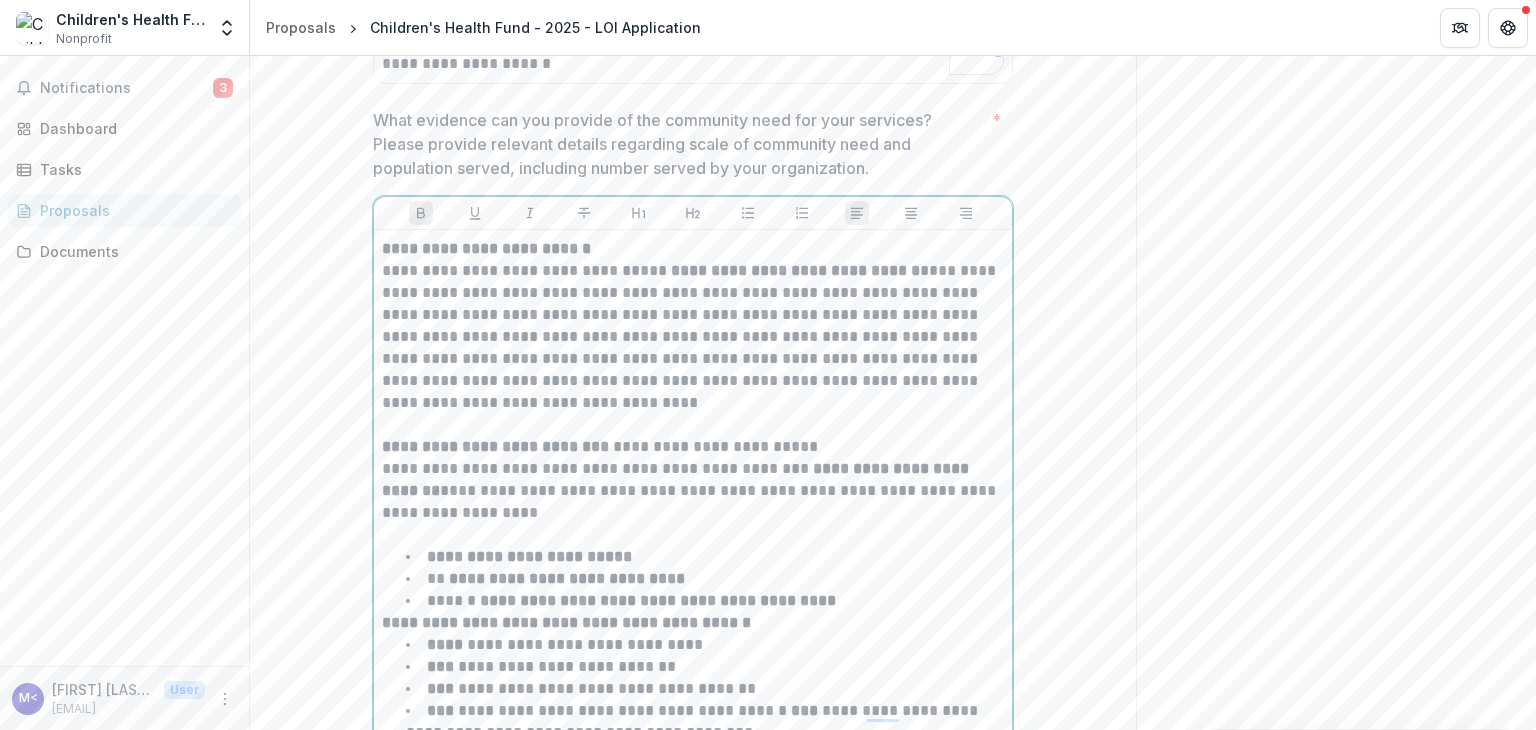 click on "**********" at bounding box center (566, 622) 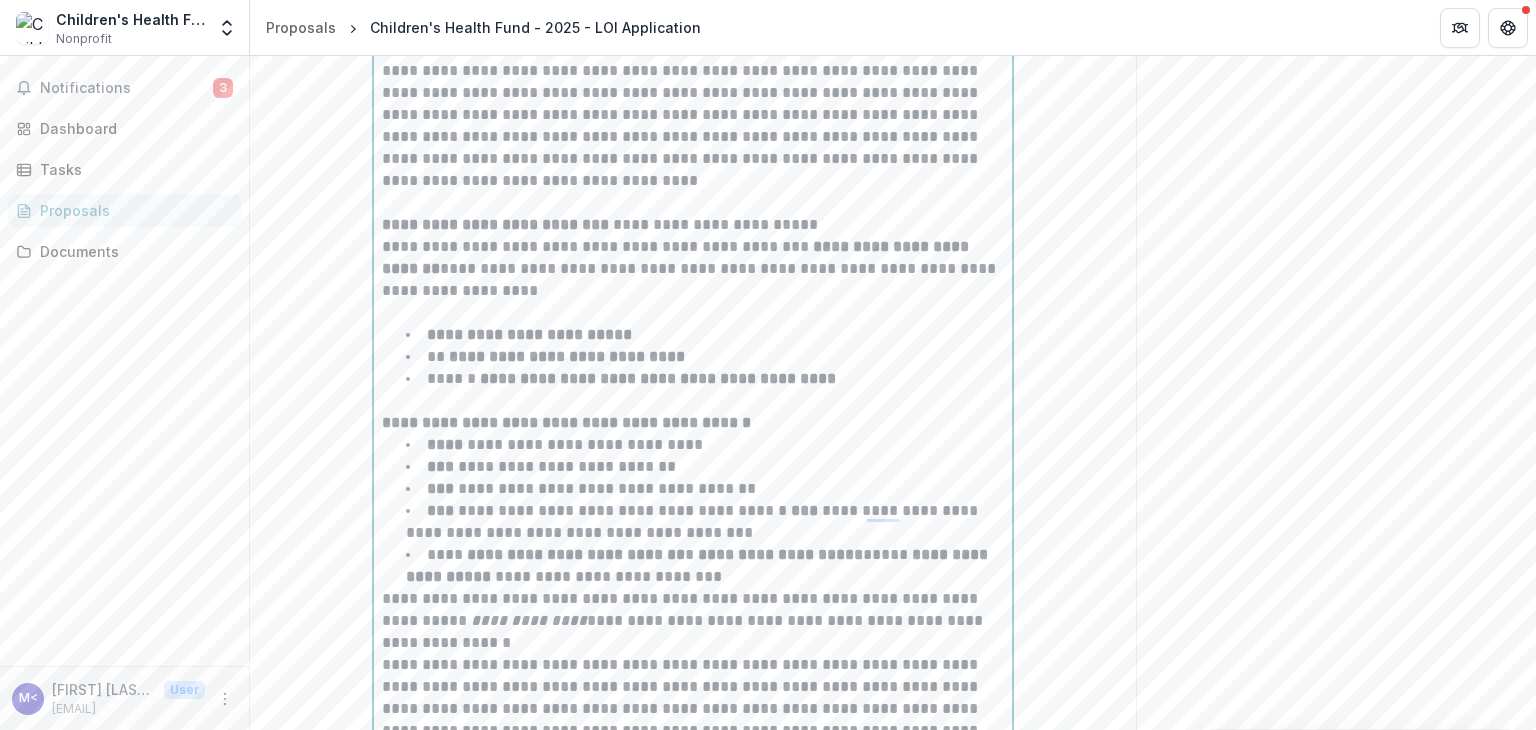 scroll, scrollTop: 3794, scrollLeft: 0, axis: vertical 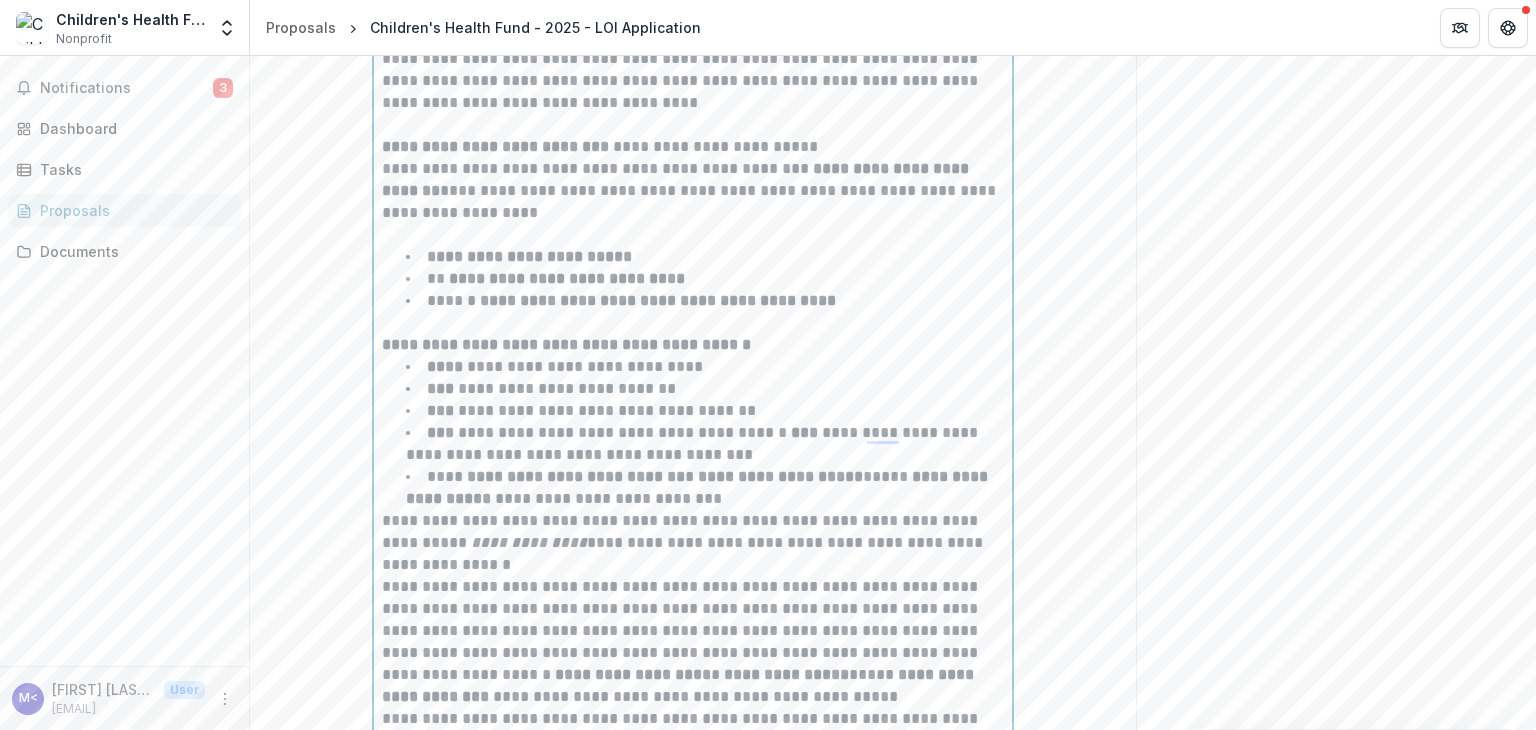 drag, startPoint x: 381, startPoint y: 516, endPoint x: 418, endPoint y: 521, distance: 37.336308 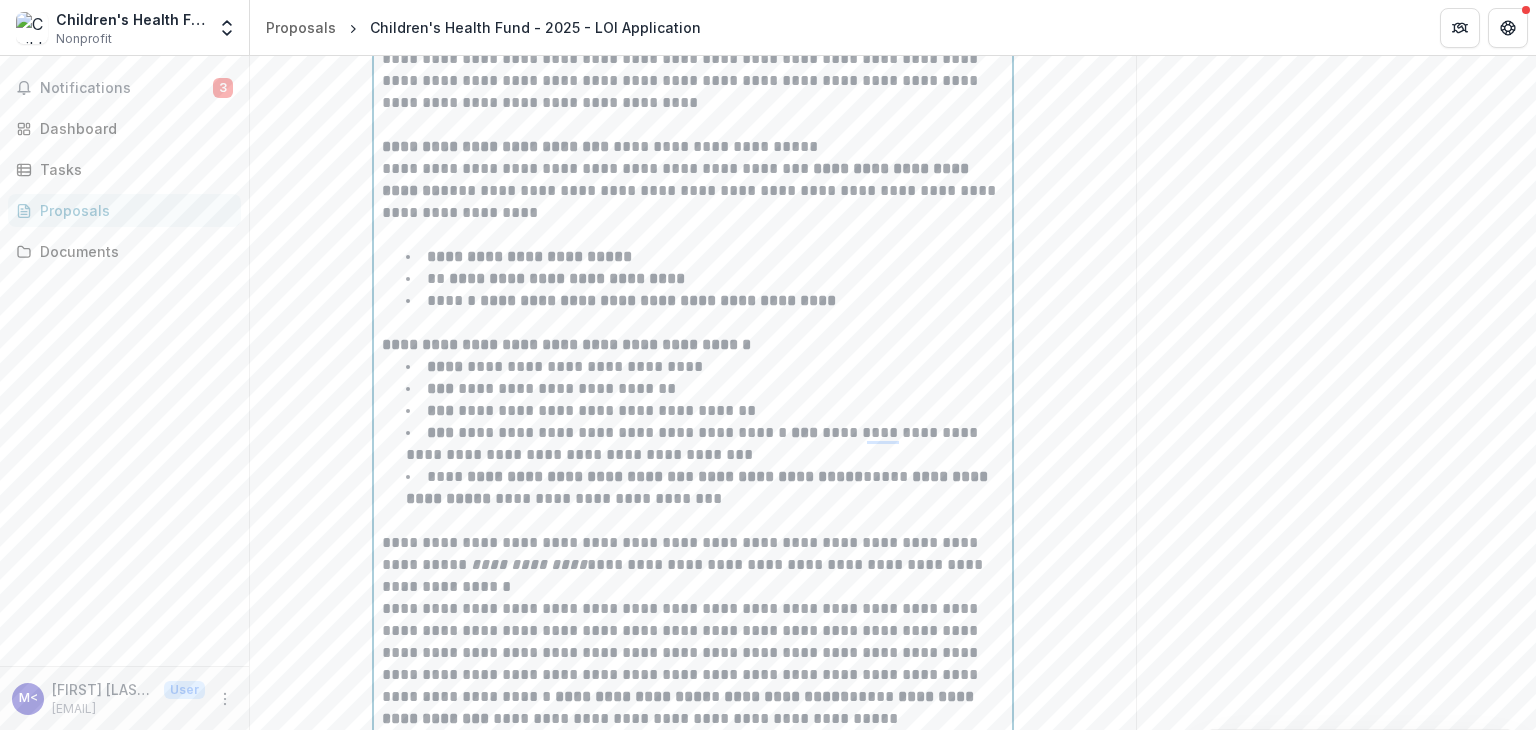 click on "**********" at bounding box center (693, 664) 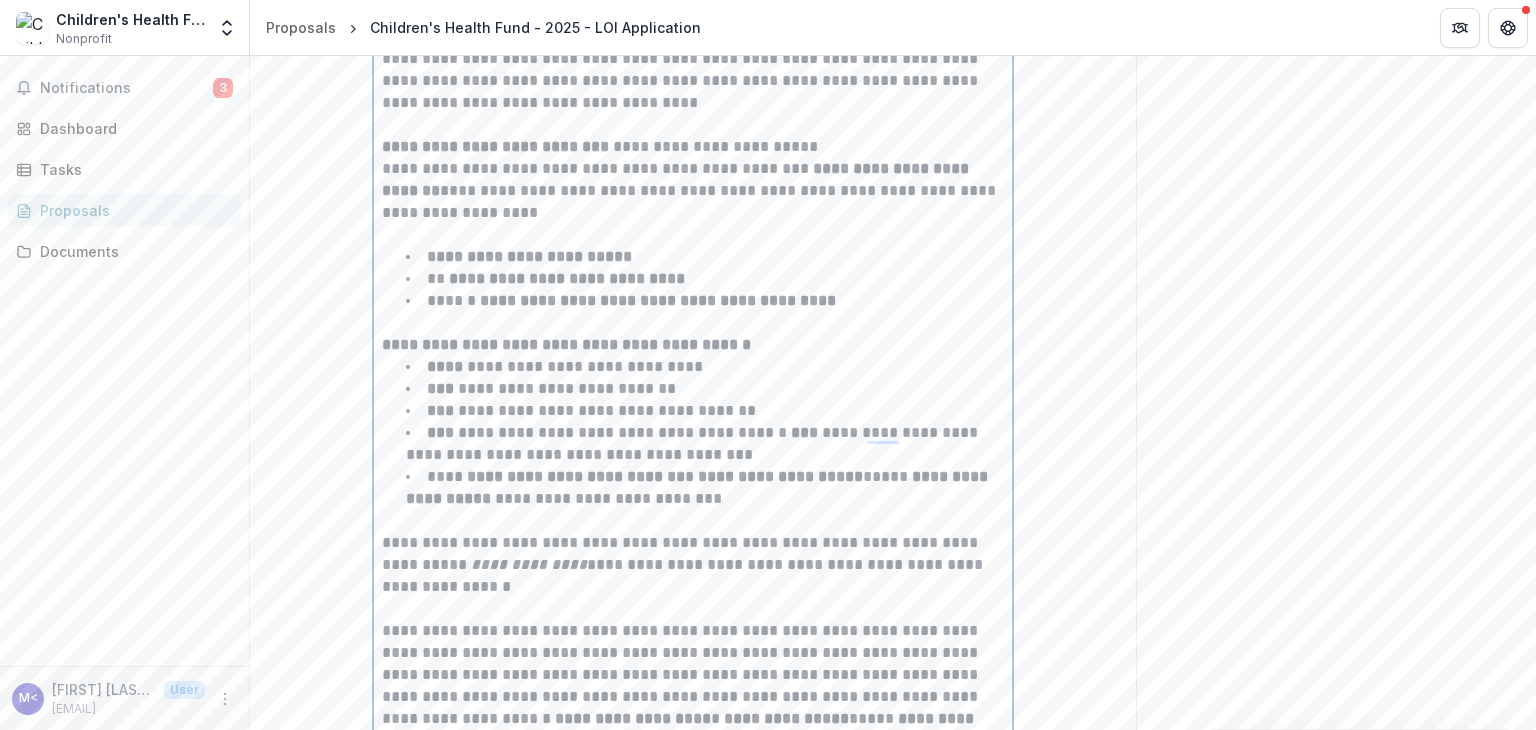 scroll, scrollTop: 3994, scrollLeft: 0, axis: vertical 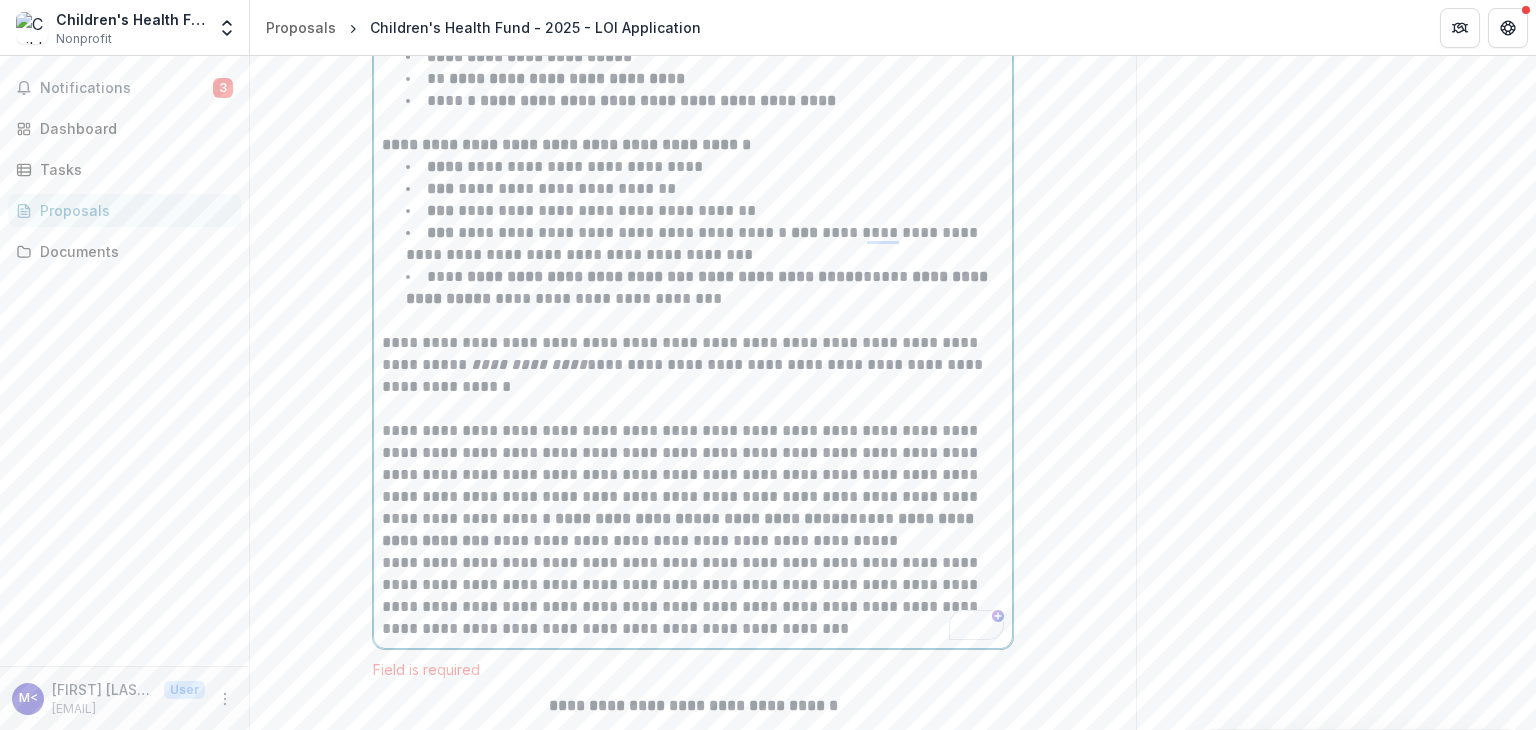 click on "**********" at bounding box center [693, 596] 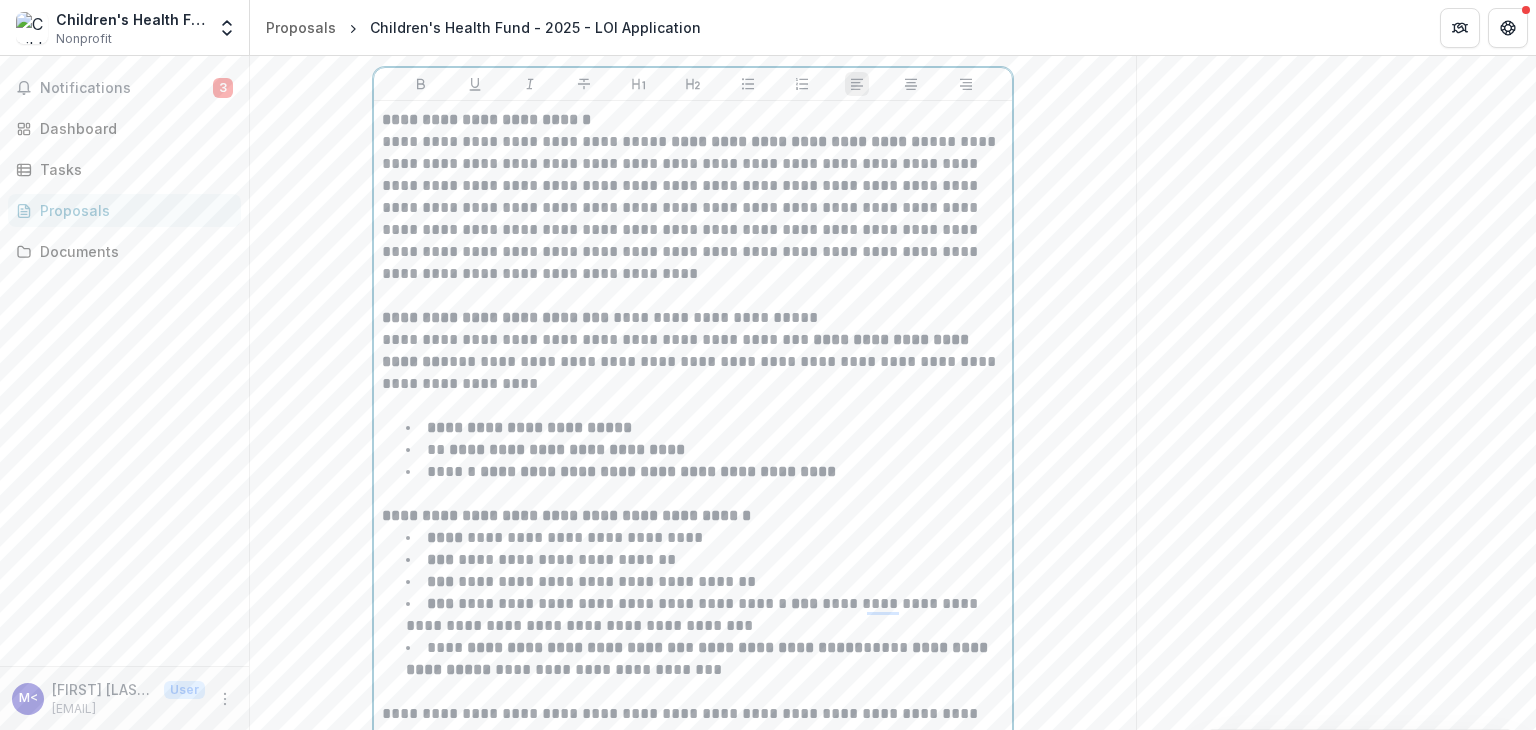 scroll, scrollTop: 3494, scrollLeft: 0, axis: vertical 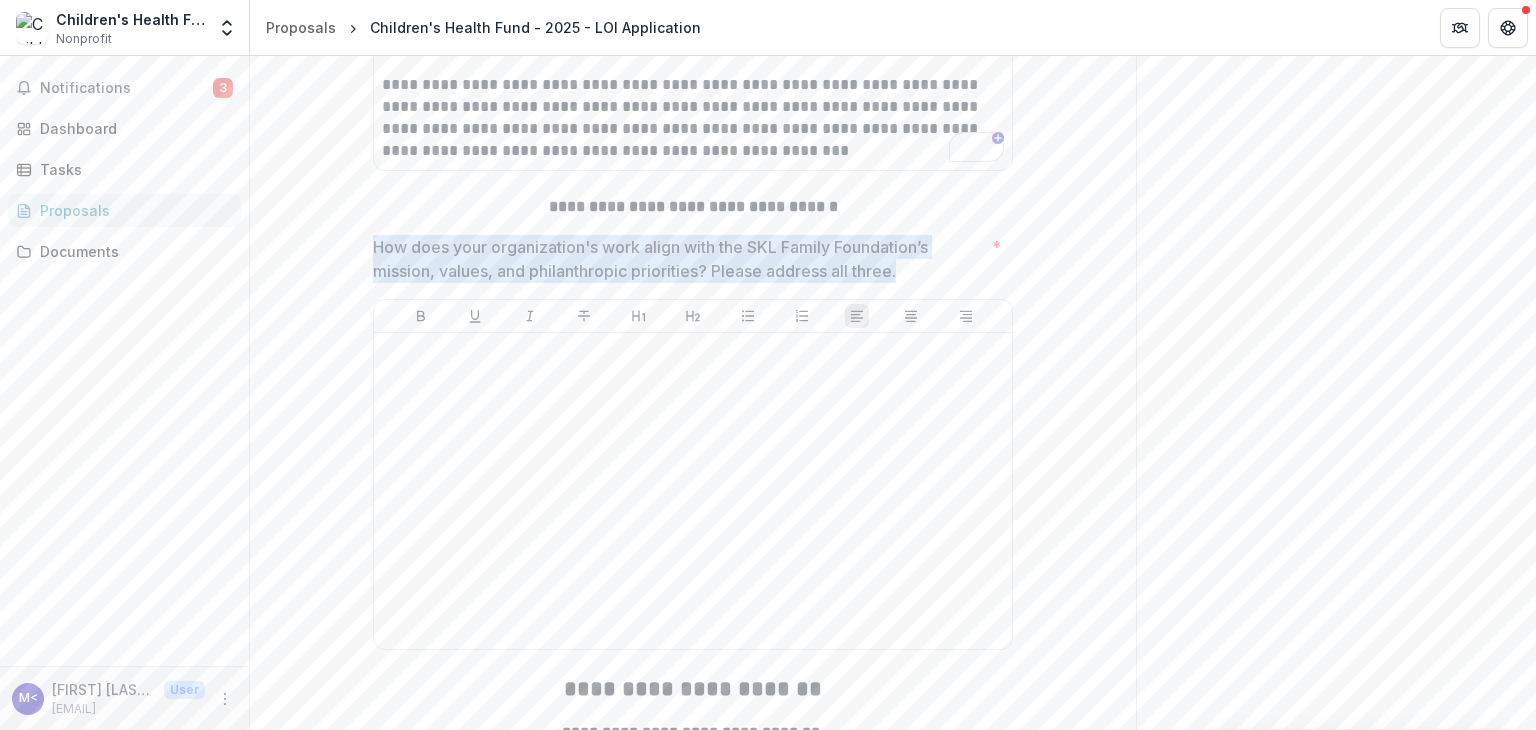 drag, startPoint x: 372, startPoint y: 242, endPoint x: 911, endPoint y: 275, distance: 540.0093 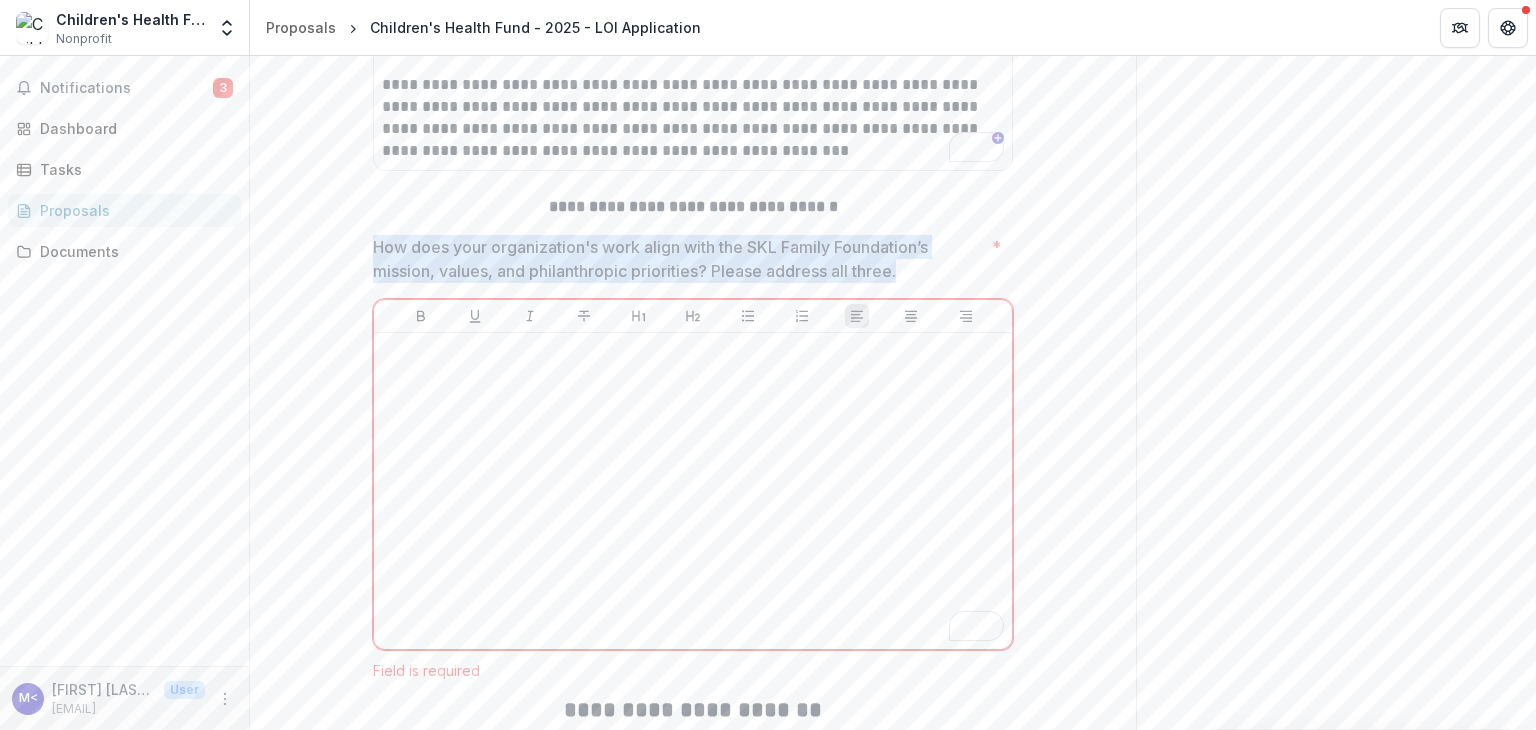 drag, startPoint x: 372, startPoint y: 243, endPoint x: 912, endPoint y: 272, distance: 540.77814 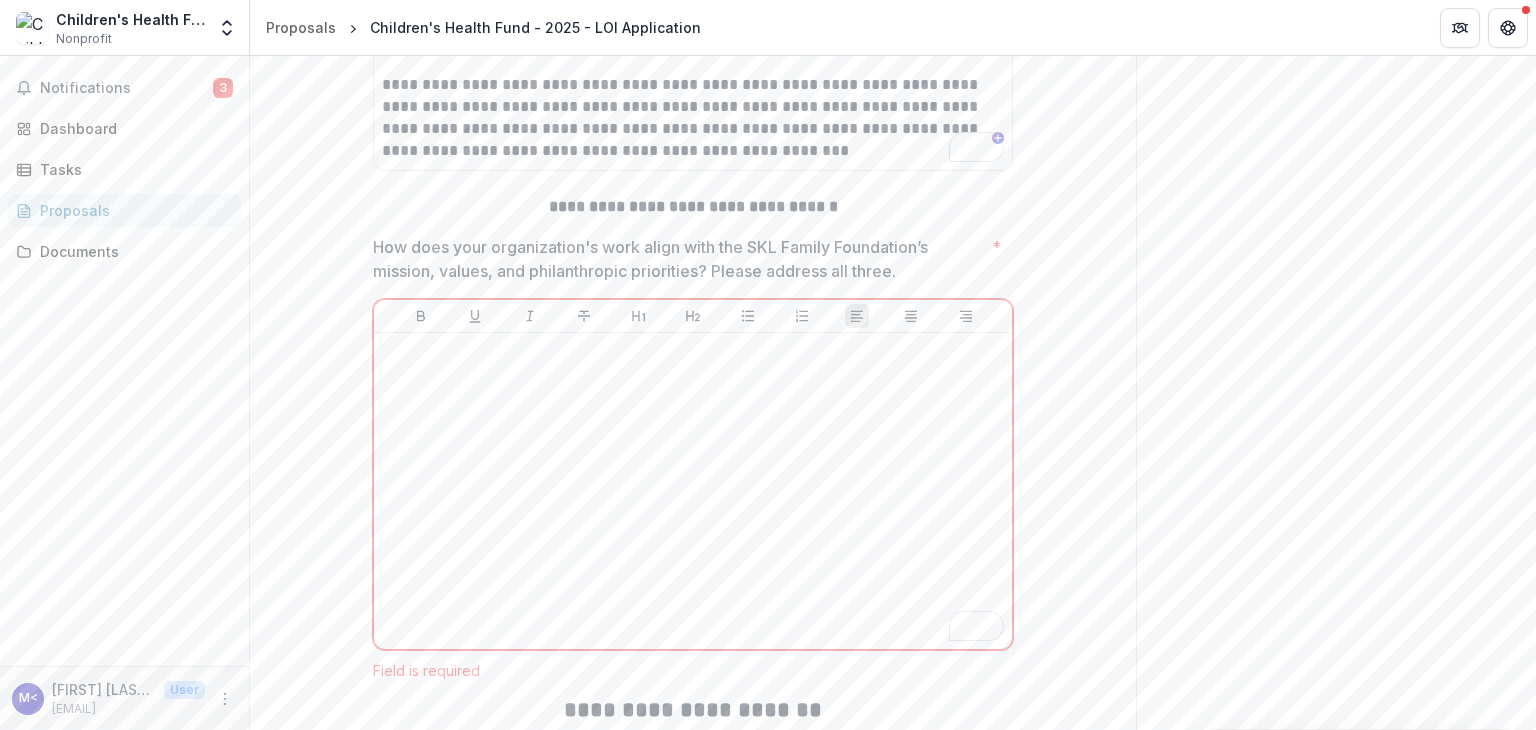 click on "How does your organization's work align with the SKL Family Foundation’s mission, values, and philanthropic priorities? Please address all three." at bounding box center [678, 259] 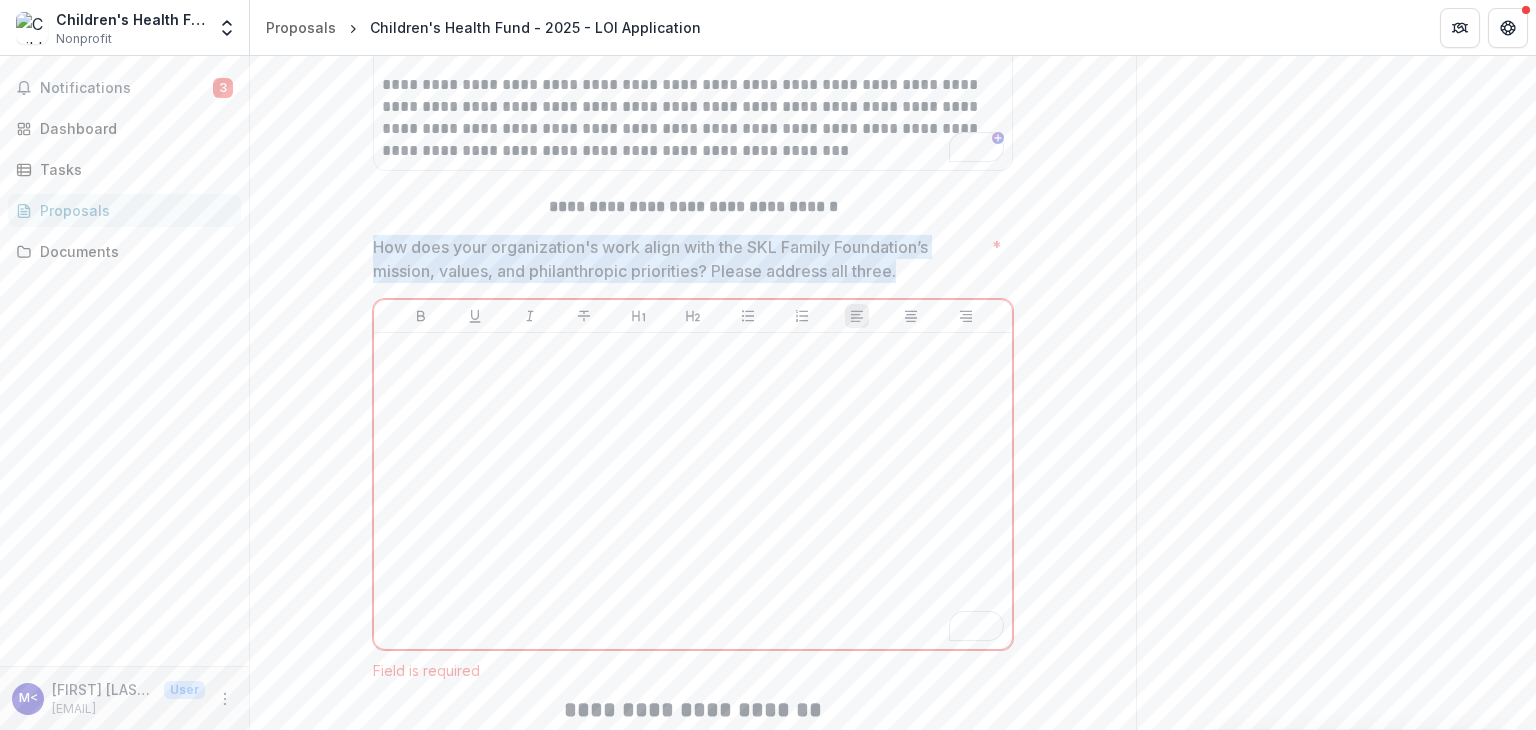 drag, startPoint x: 900, startPoint y: 269, endPoint x: 369, endPoint y: 249, distance: 531.3765 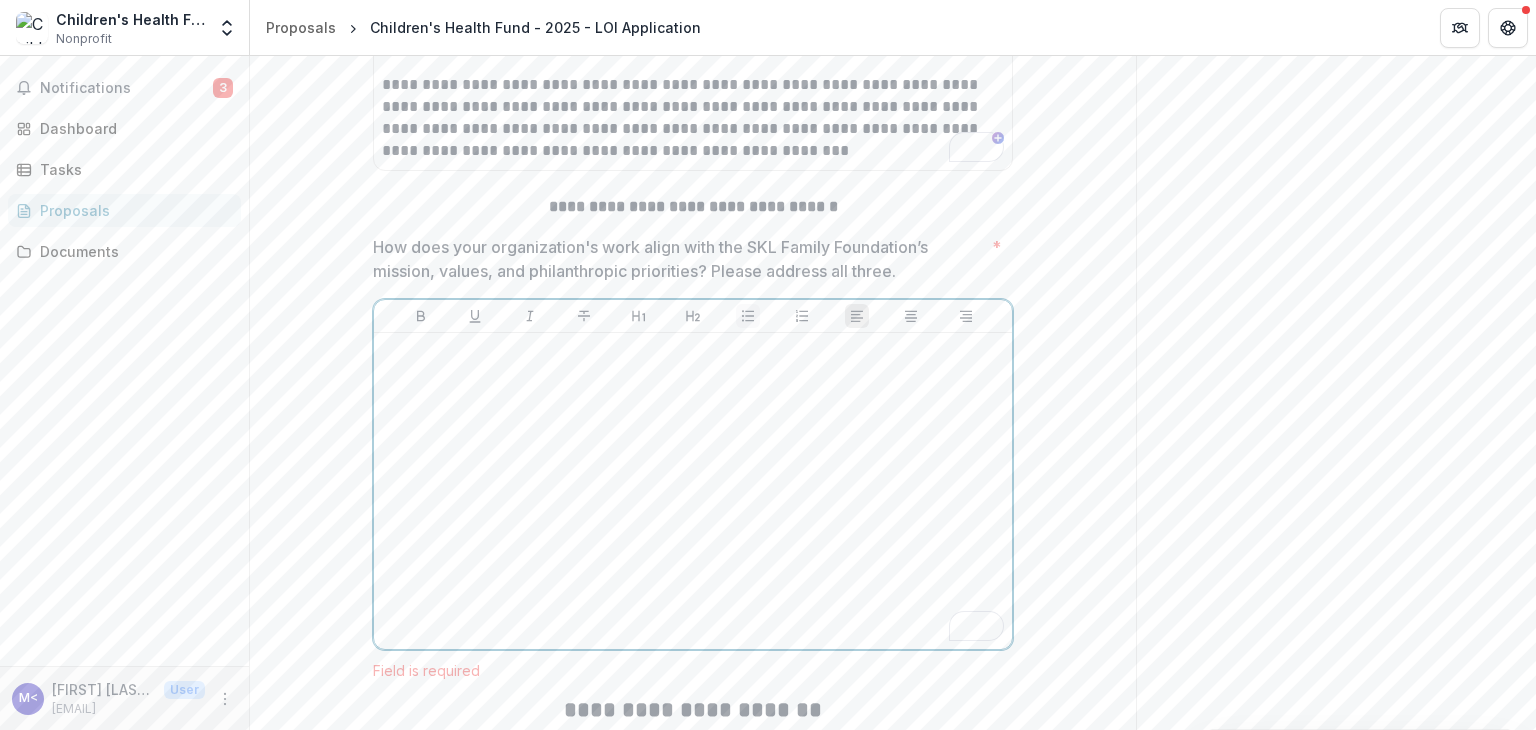 scroll, scrollTop: 4588, scrollLeft: 0, axis: vertical 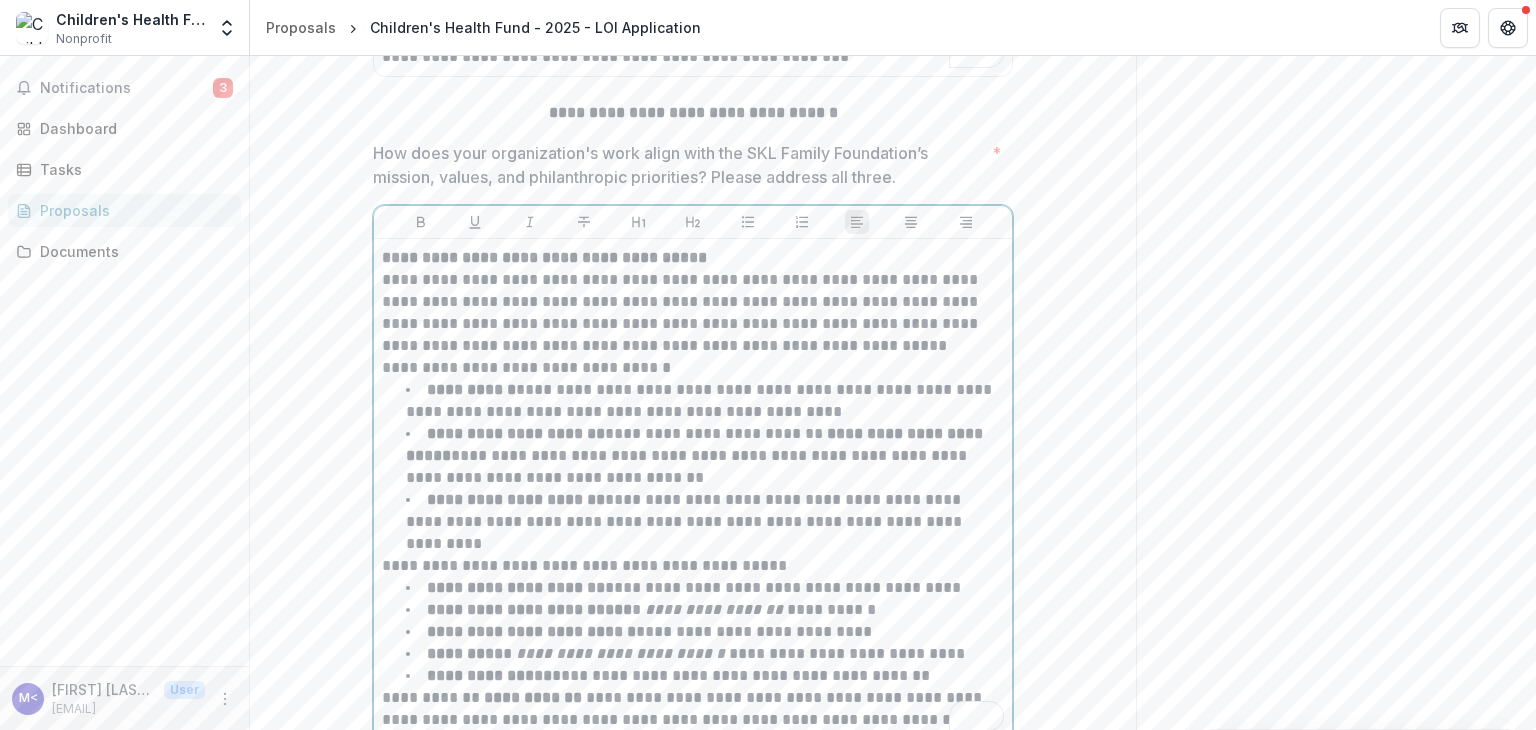 click on "**********" at bounding box center [693, 368] 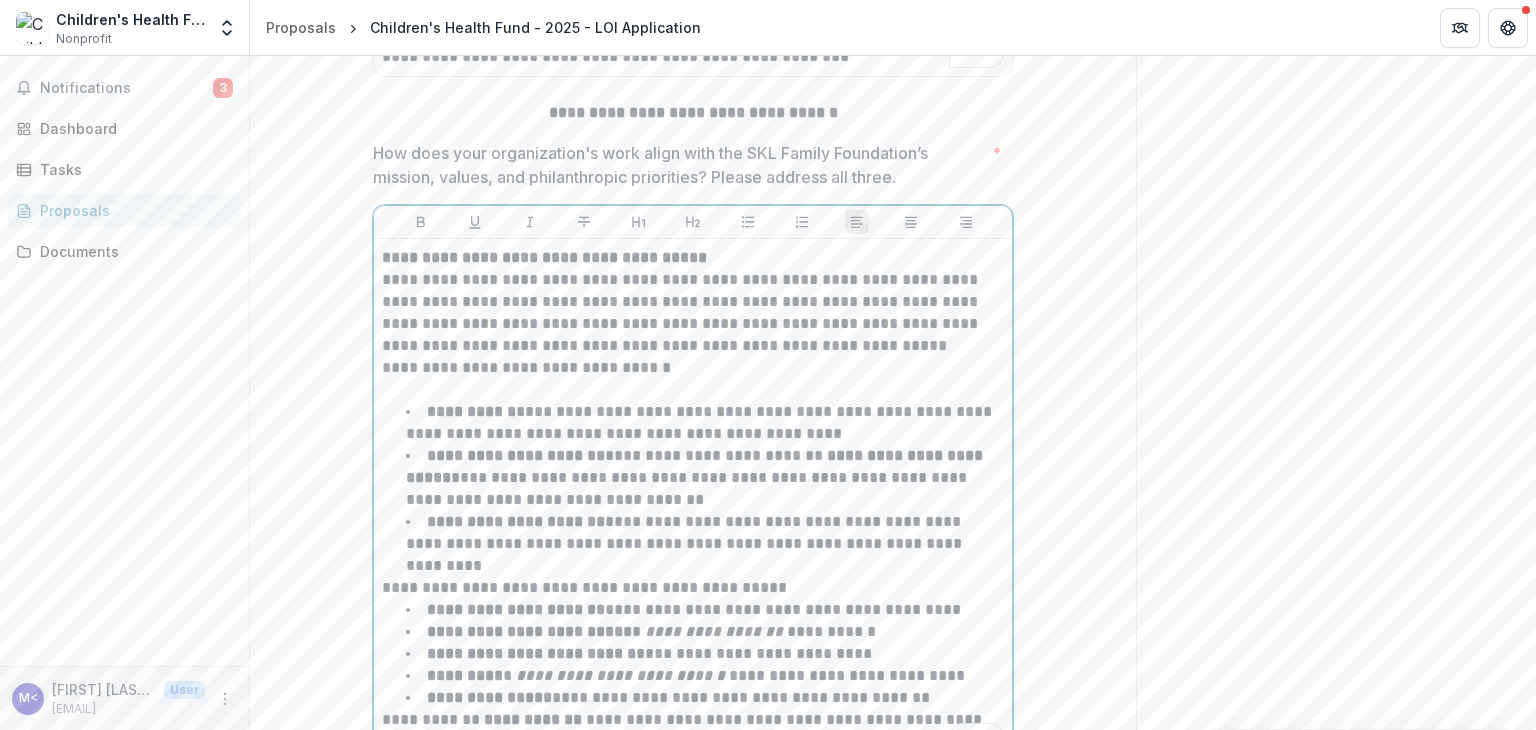 click on "**********" at bounding box center [693, 588] 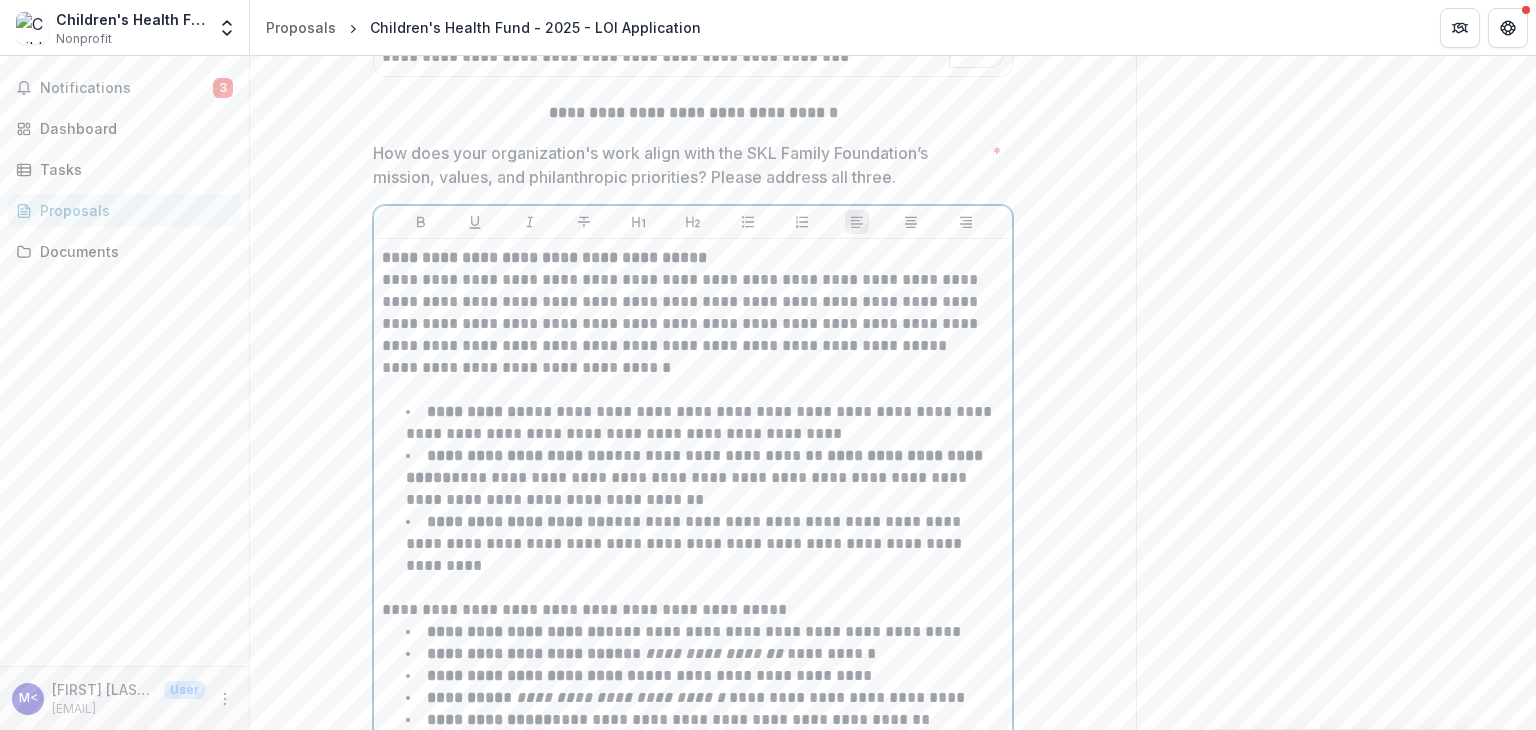 click on "**********" at bounding box center [693, 368] 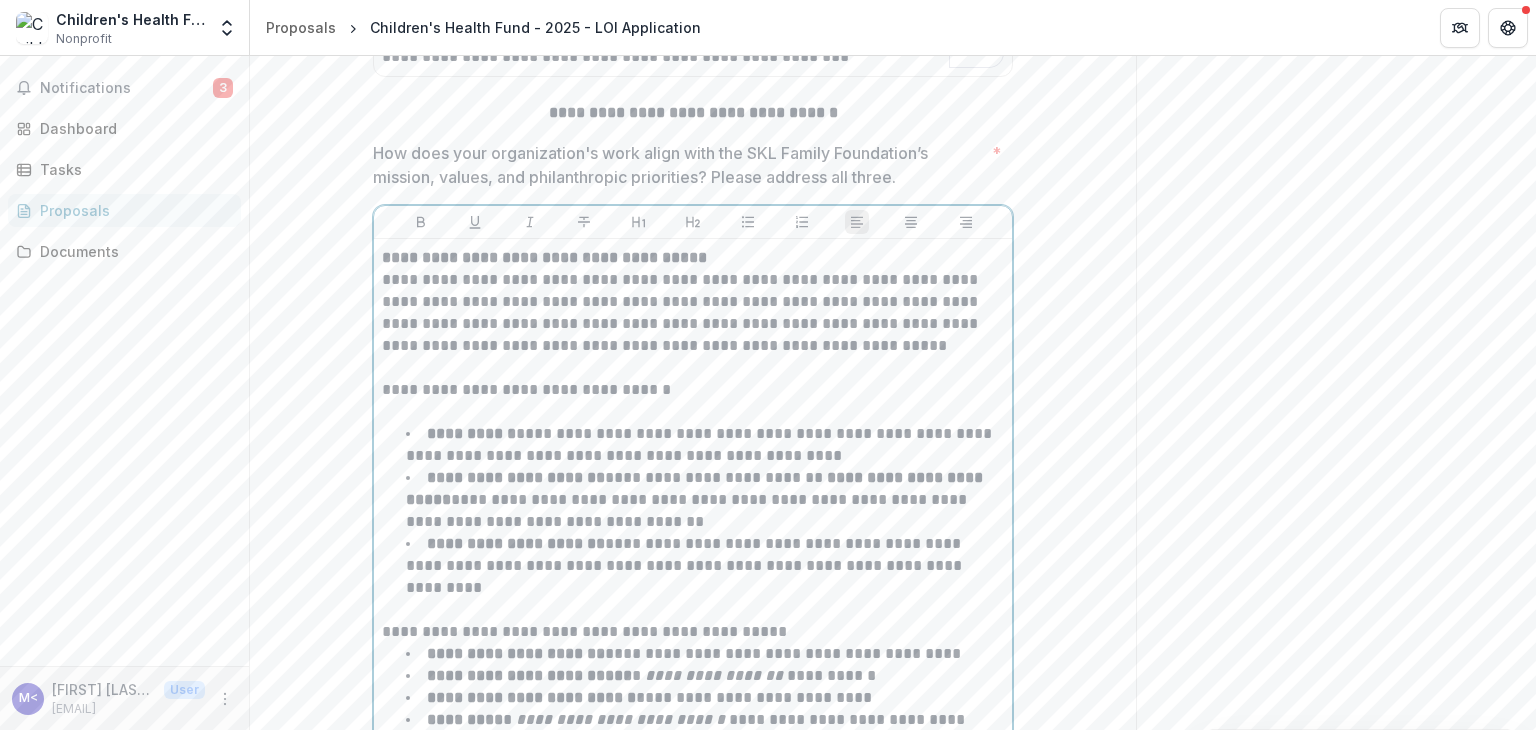click on "**********" at bounding box center (693, 632) 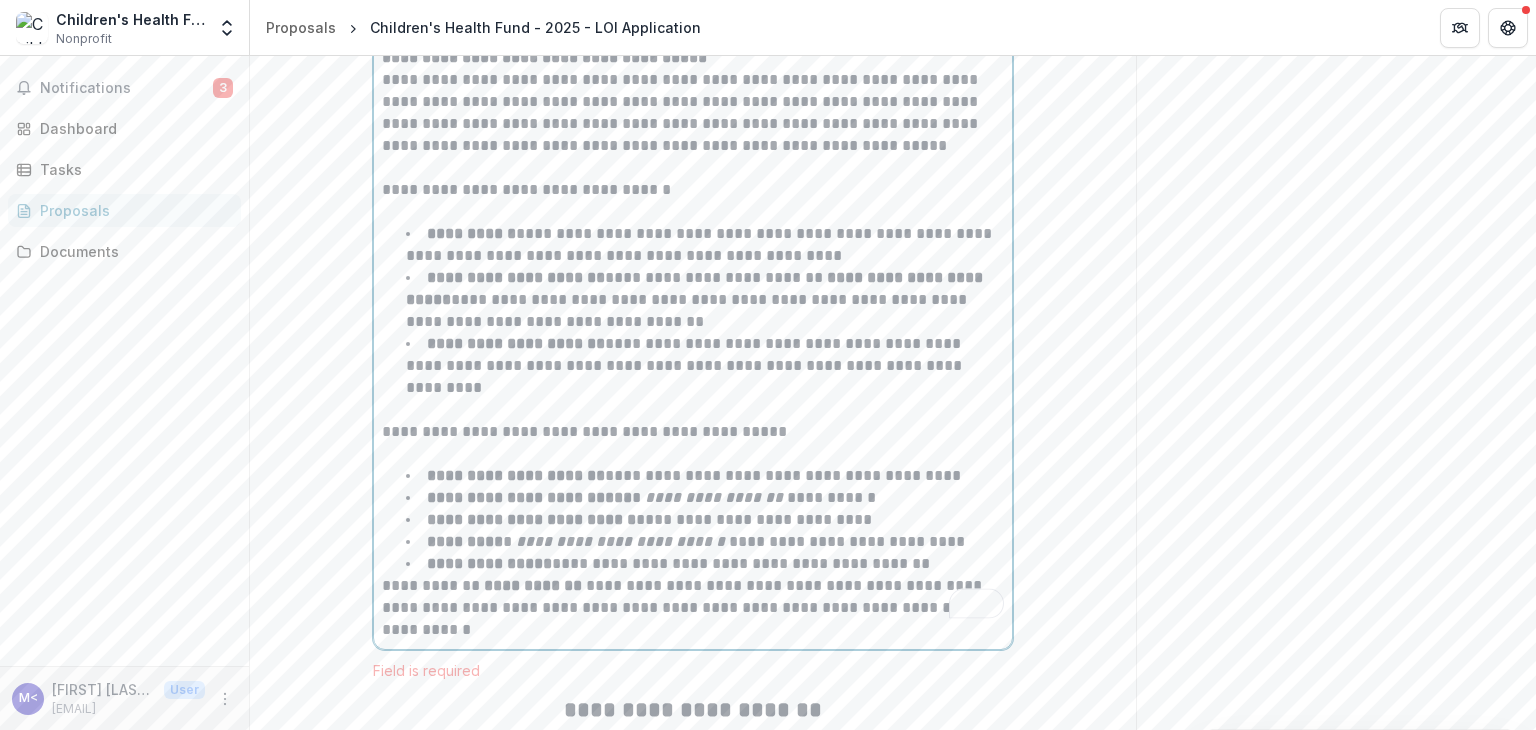 scroll, scrollTop: 4888, scrollLeft: 0, axis: vertical 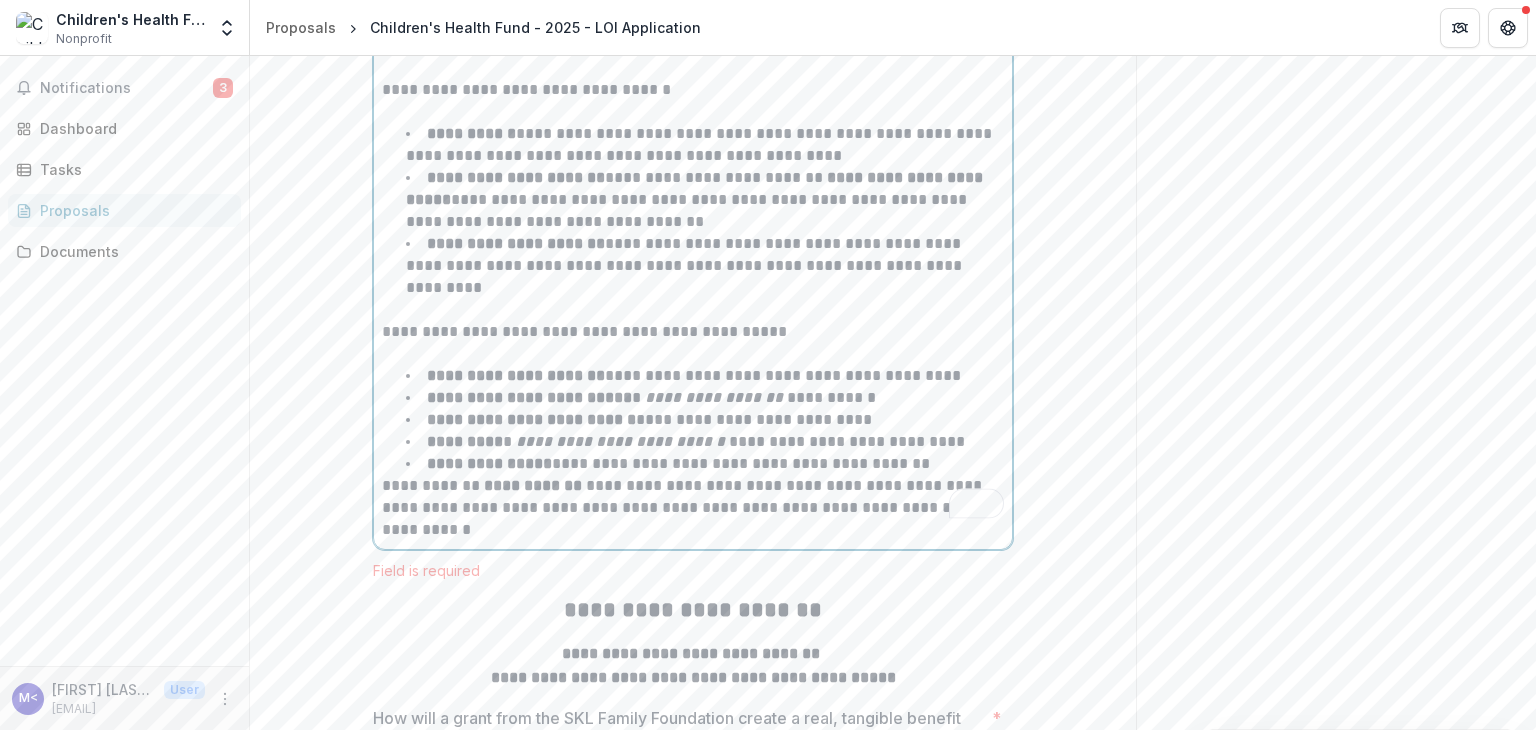 click on "**********" at bounding box center [693, 508] 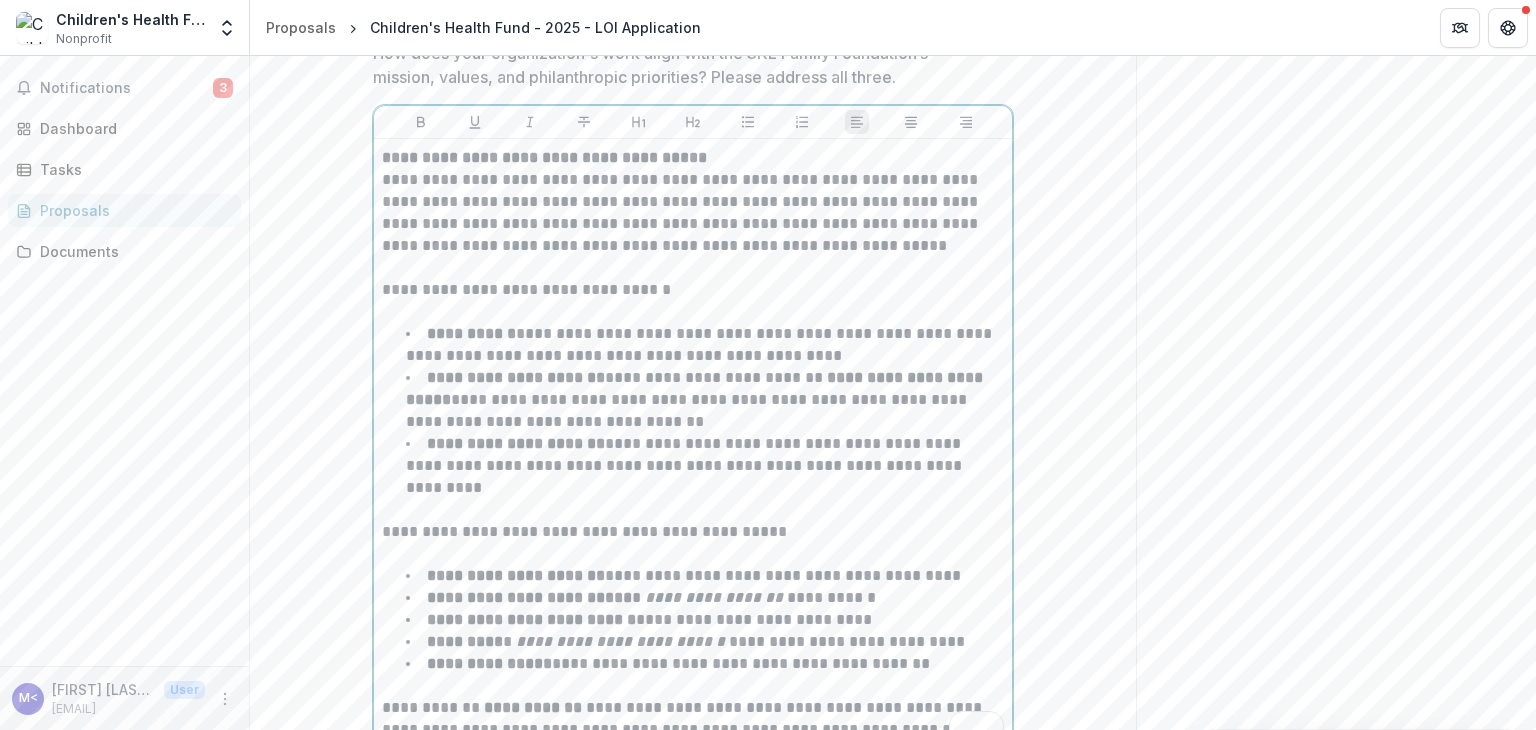 scroll, scrollTop: 4588, scrollLeft: 0, axis: vertical 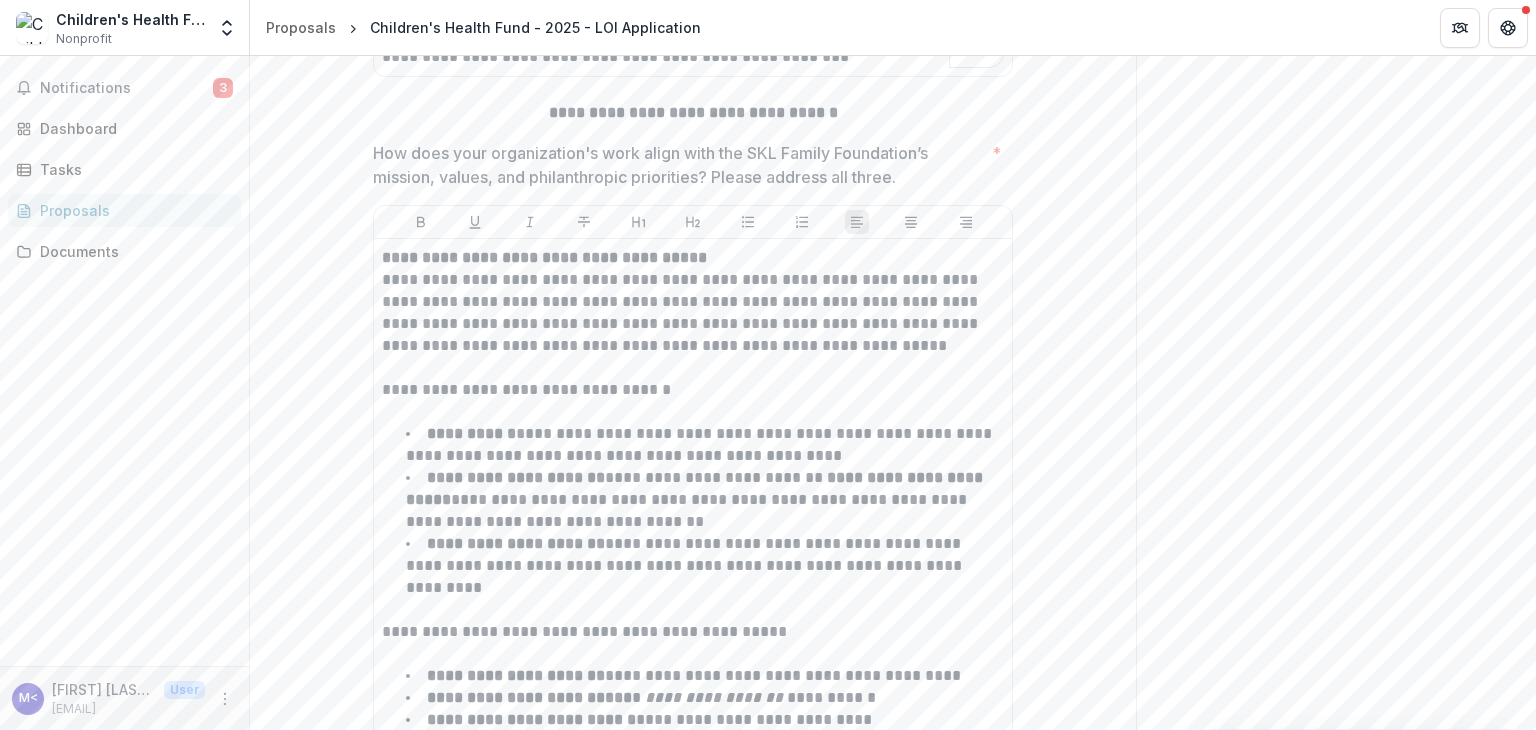click on "**********" at bounding box center (693, 2699) 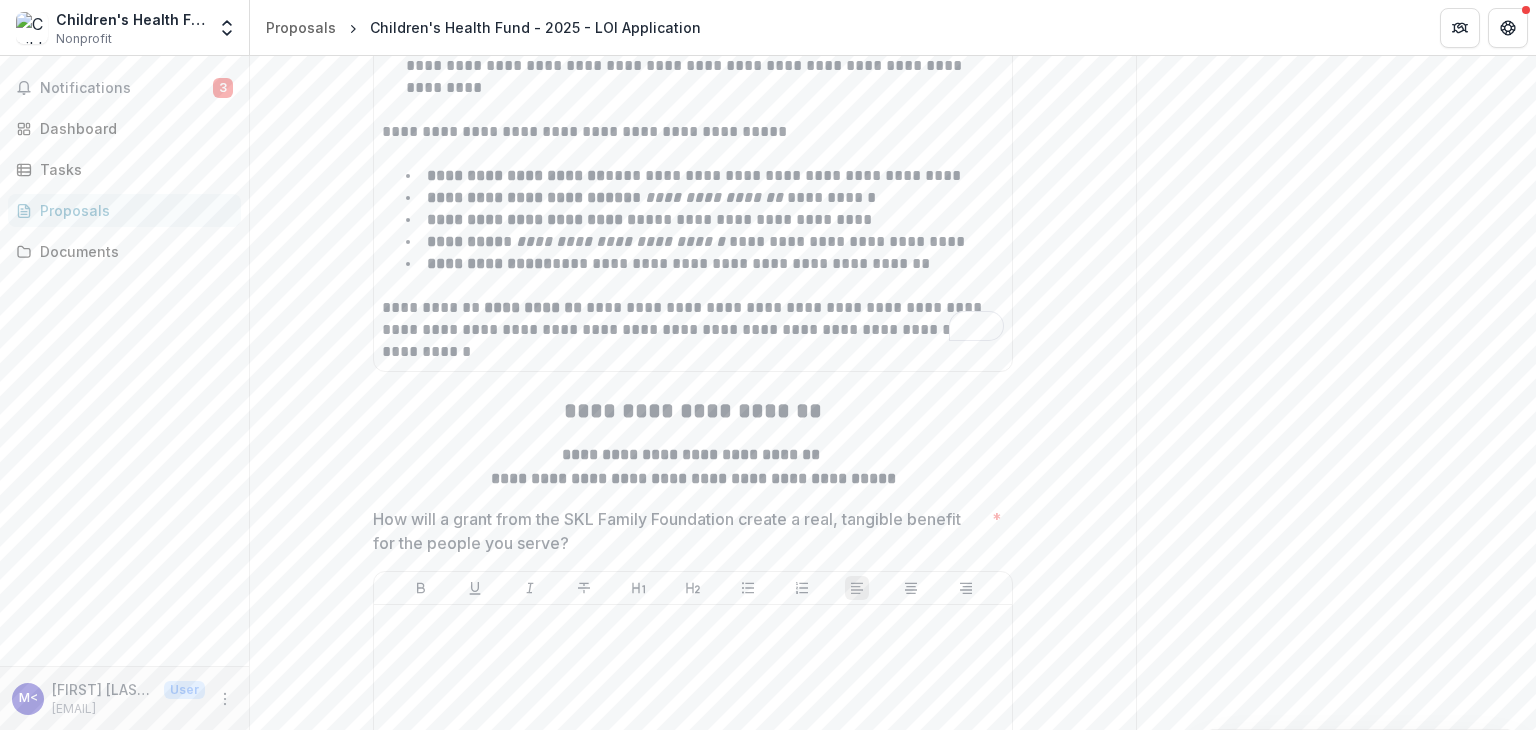scroll, scrollTop: 4988, scrollLeft: 0, axis: vertical 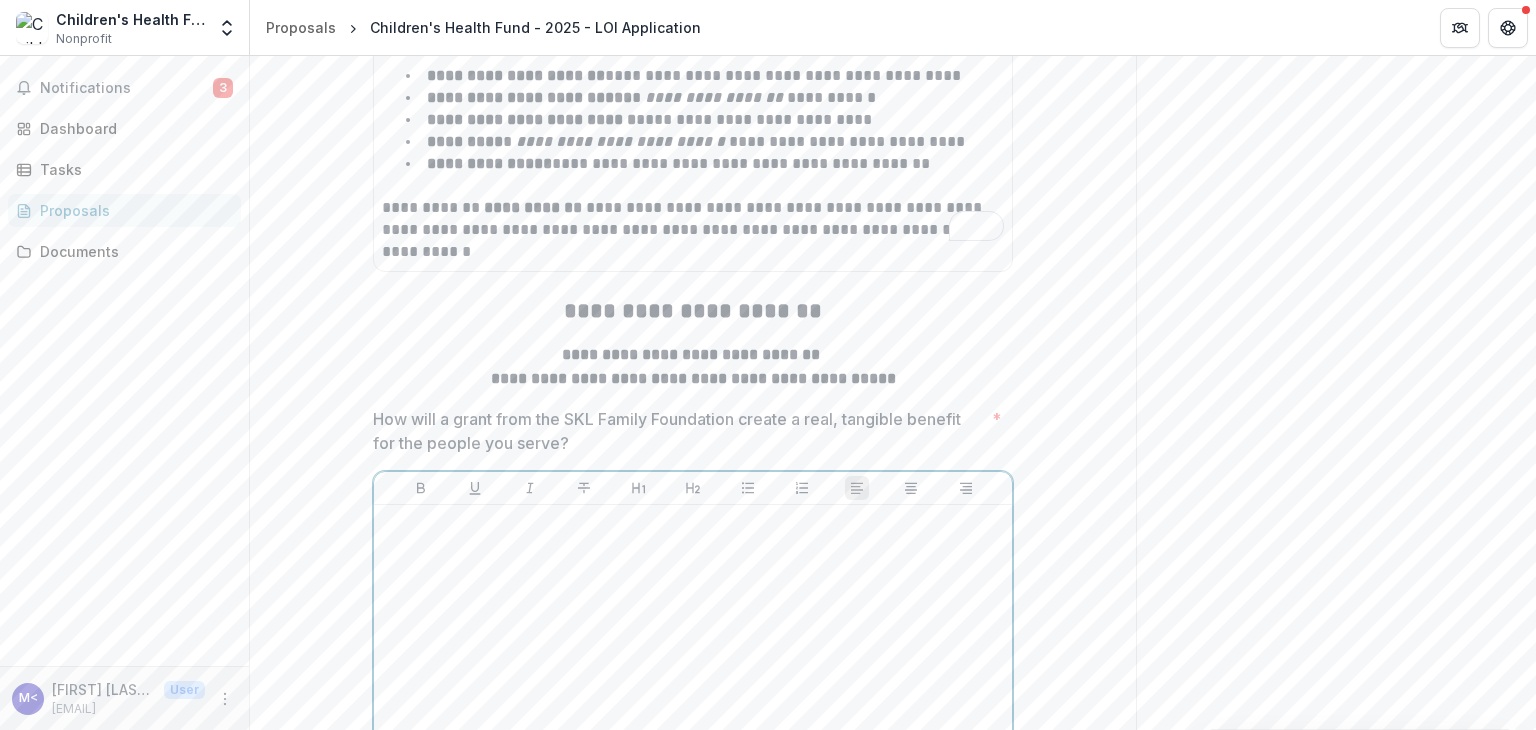 click at bounding box center [693, 524] 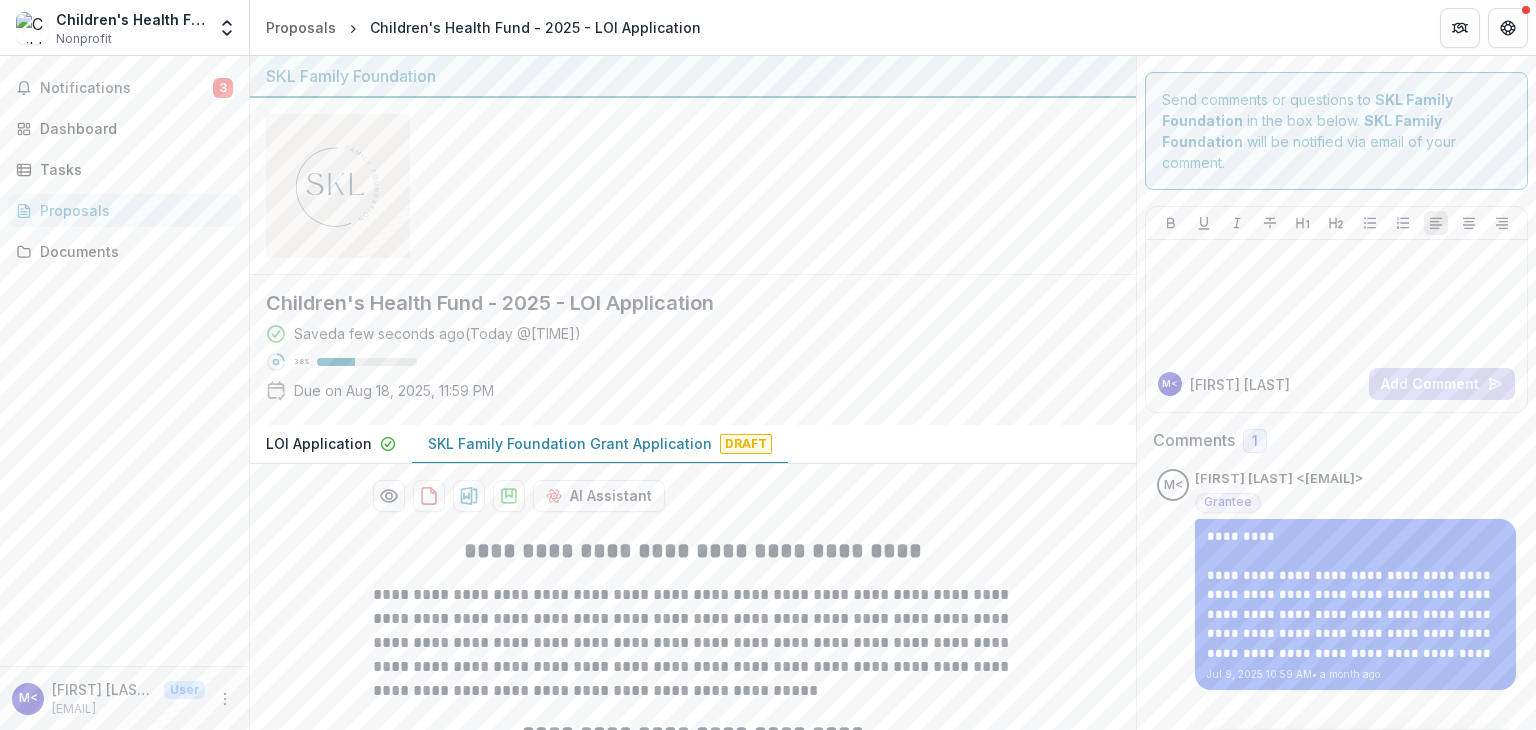 scroll, scrollTop: 0, scrollLeft: 0, axis: both 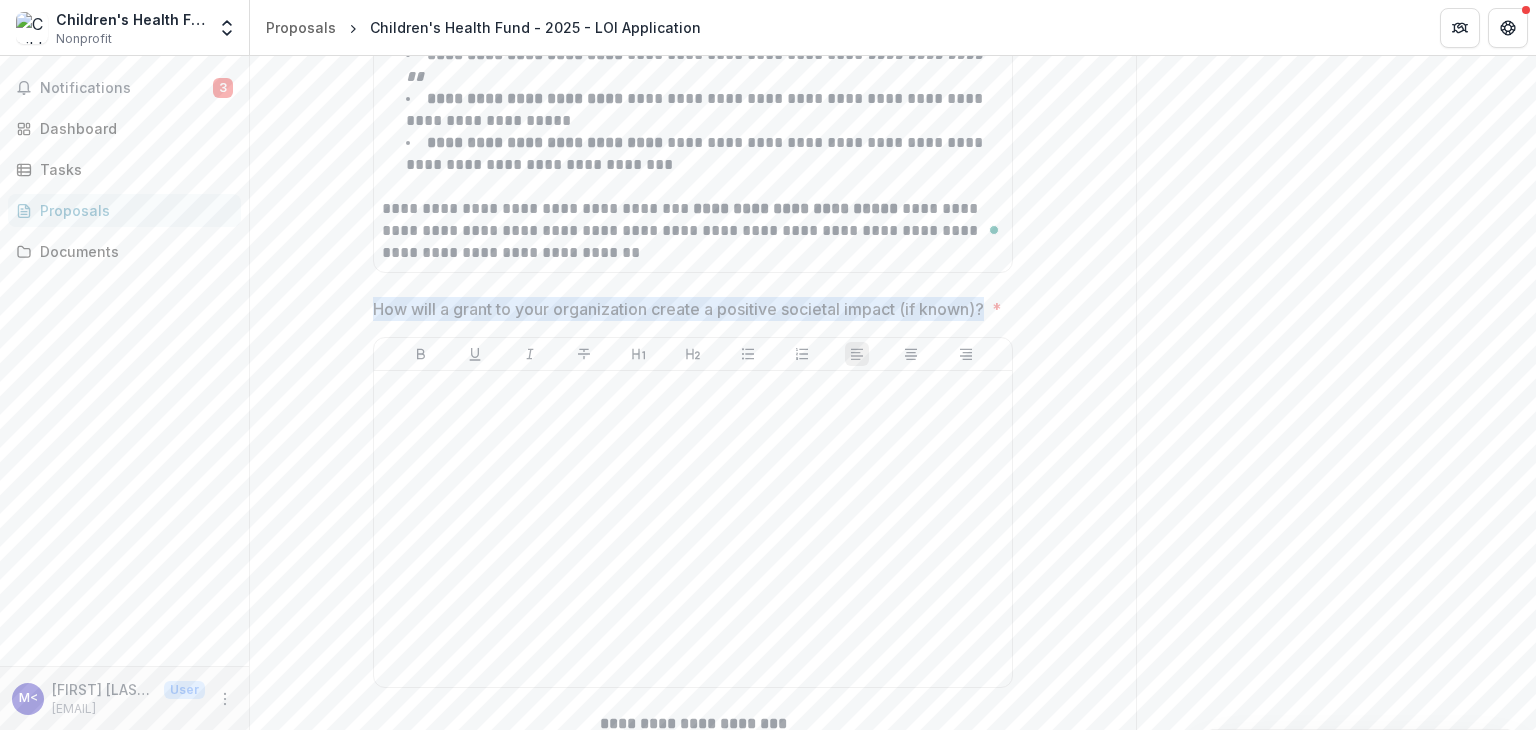 drag, startPoint x: 372, startPoint y: 259, endPoint x: 491, endPoint y: 292, distance: 123.49089 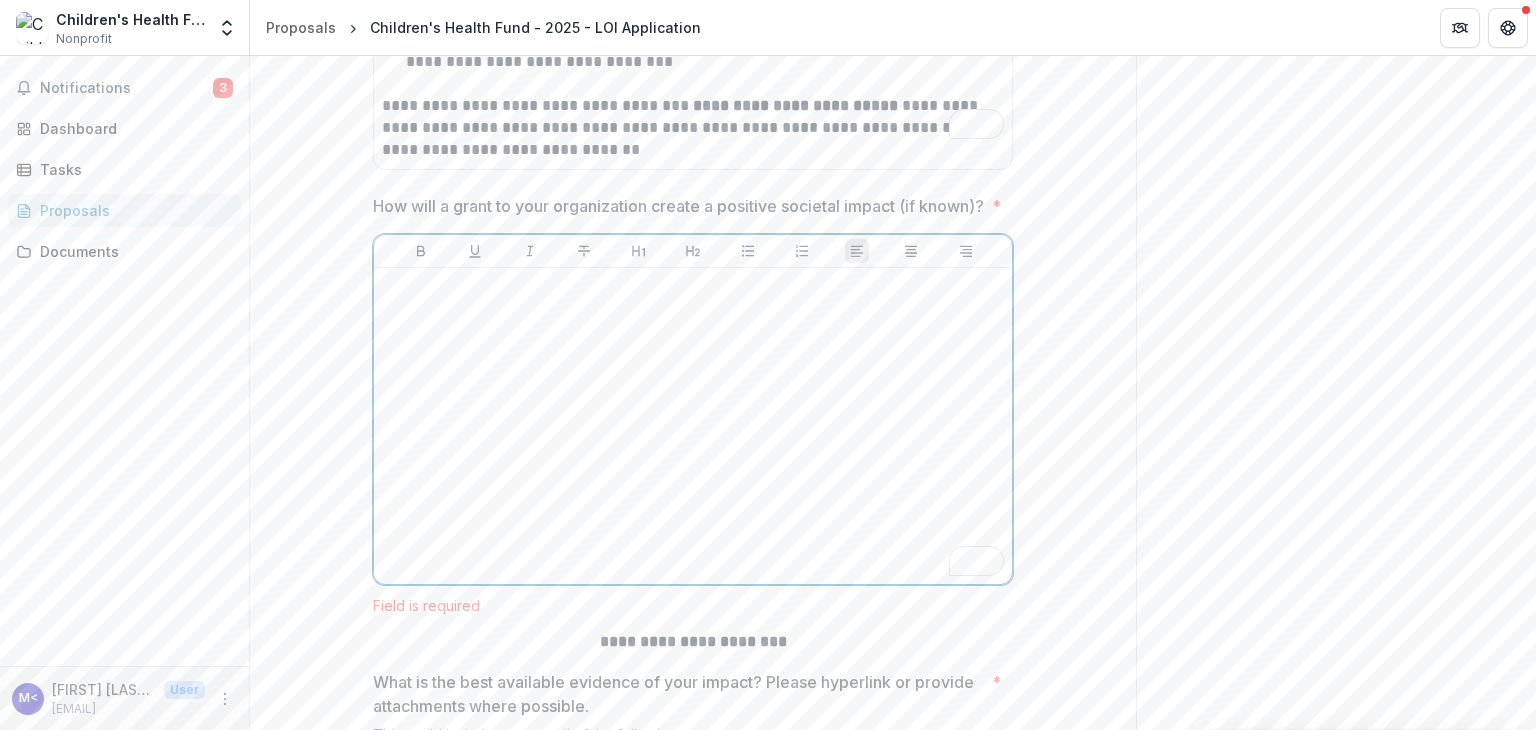 scroll, scrollTop: 5965, scrollLeft: 0, axis: vertical 